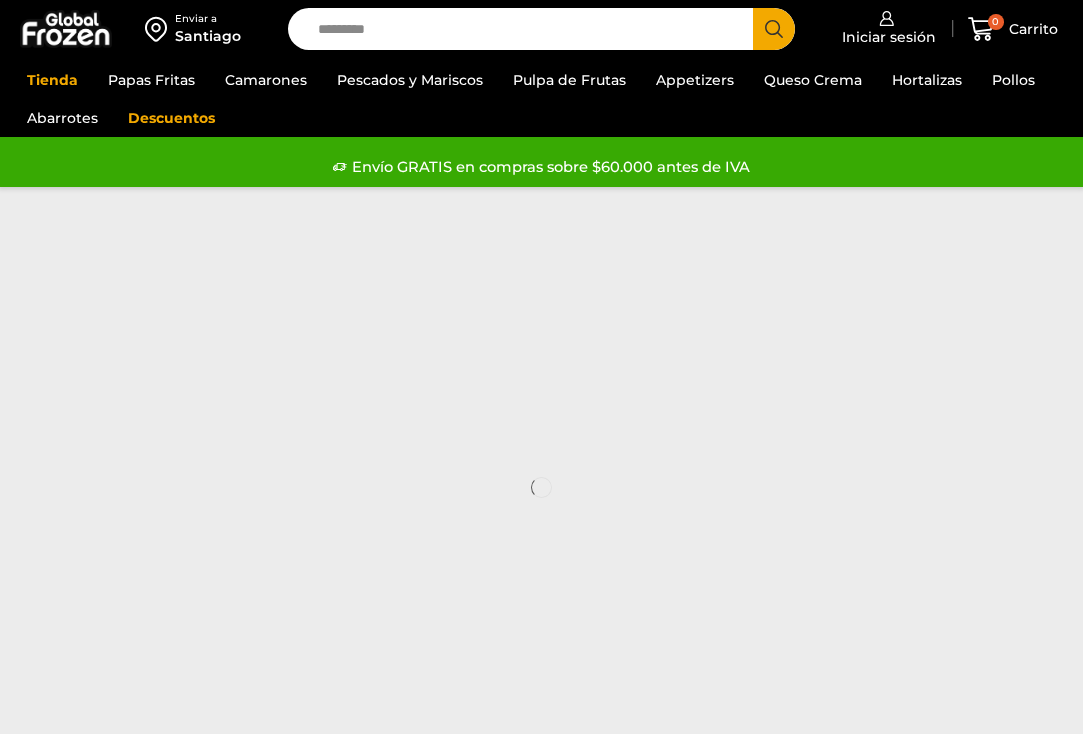 scroll, scrollTop: 0, scrollLeft: 0, axis: both 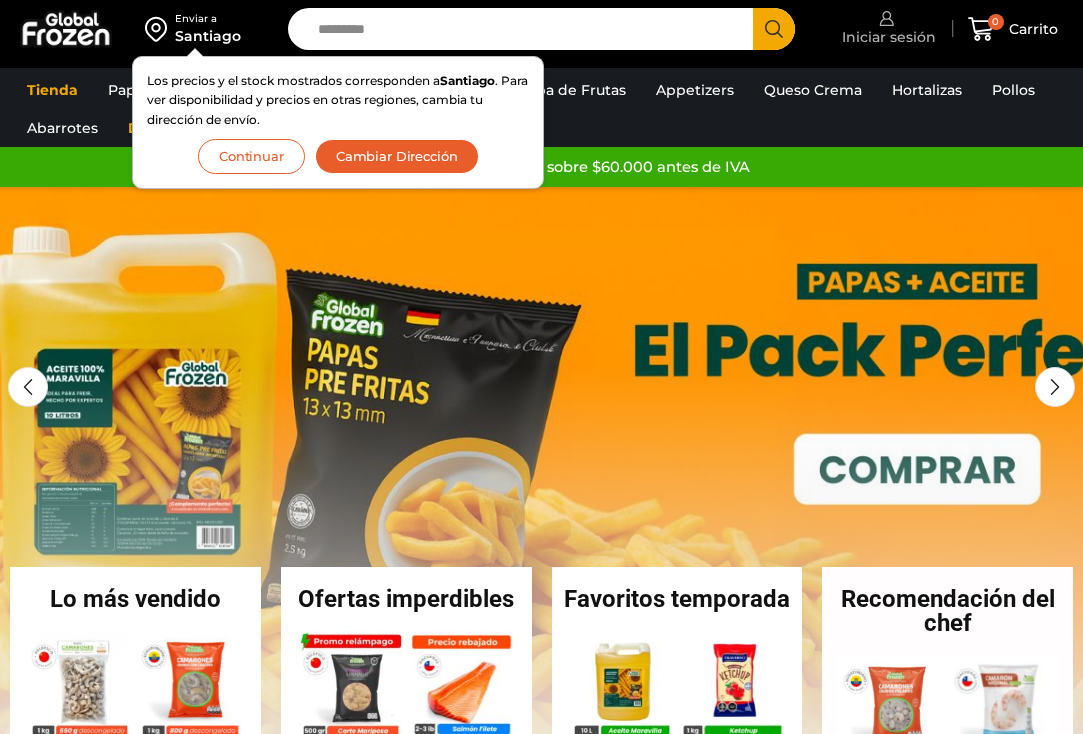 click on "Iniciar sesión" at bounding box center (886, 37) 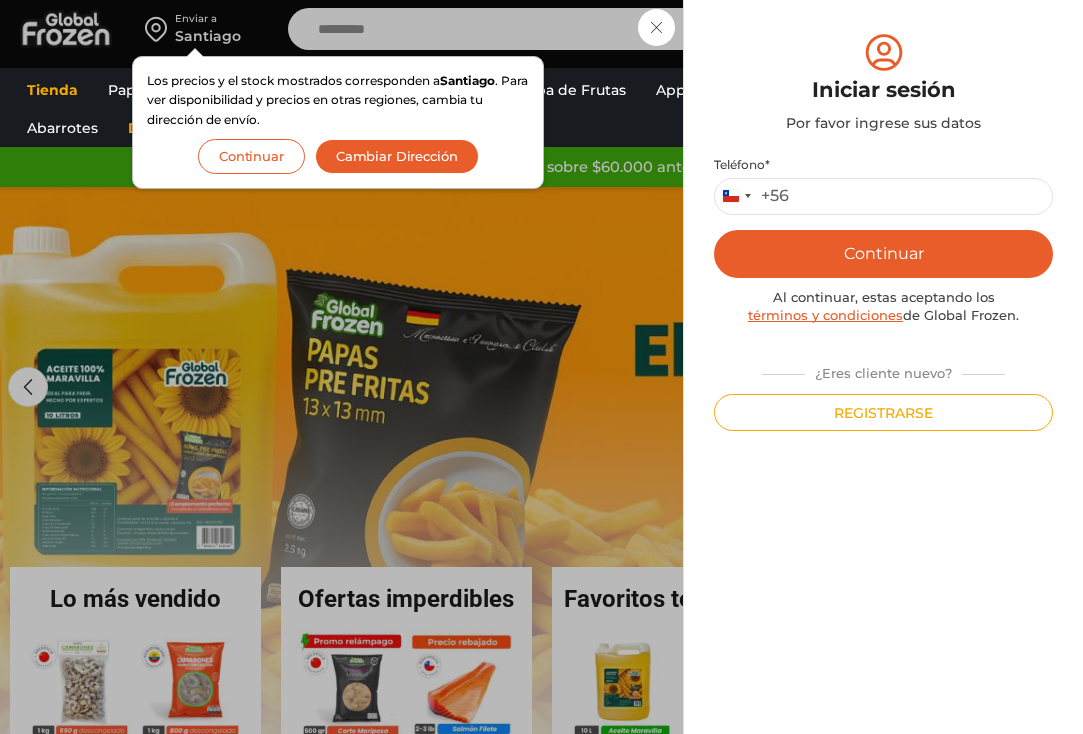 click on "Teléfono
*
Chile +56 +56 Argentina +54 Chile +56
Continuar
Al continuar, estas aceptando los
términos y condiciones  de Global Frozen.
¿Eres cliente nuevo?
Registrarse" at bounding box center [883, 294] 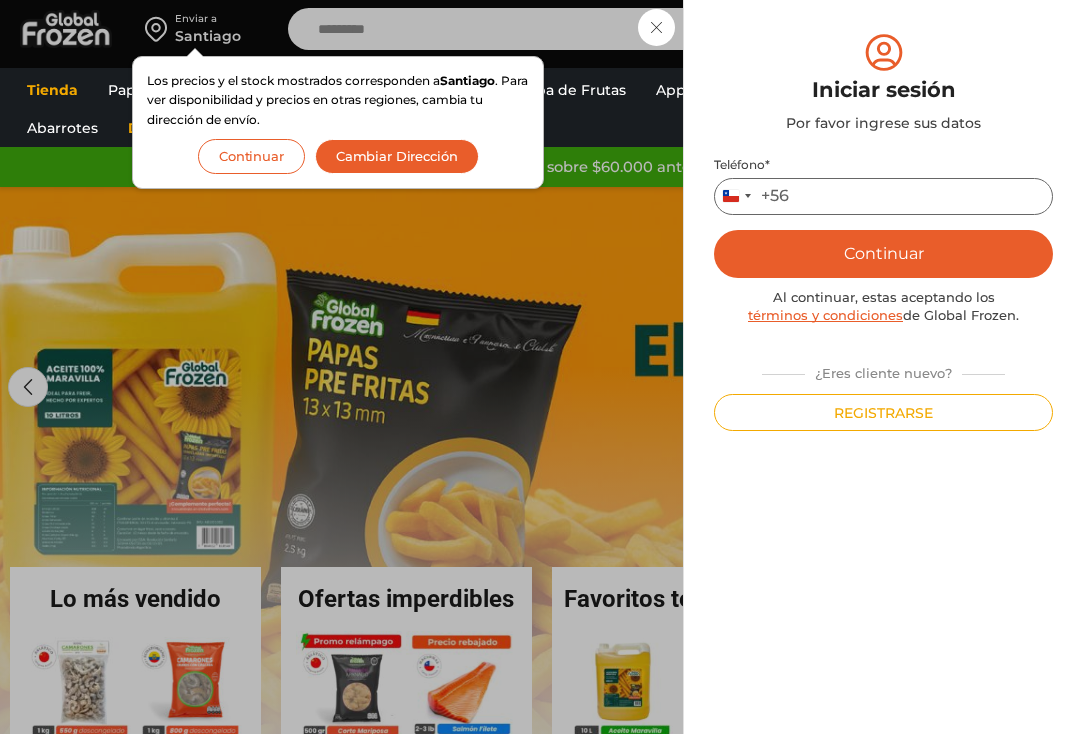 click on "Teléfono
*" at bounding box center (883, 196) 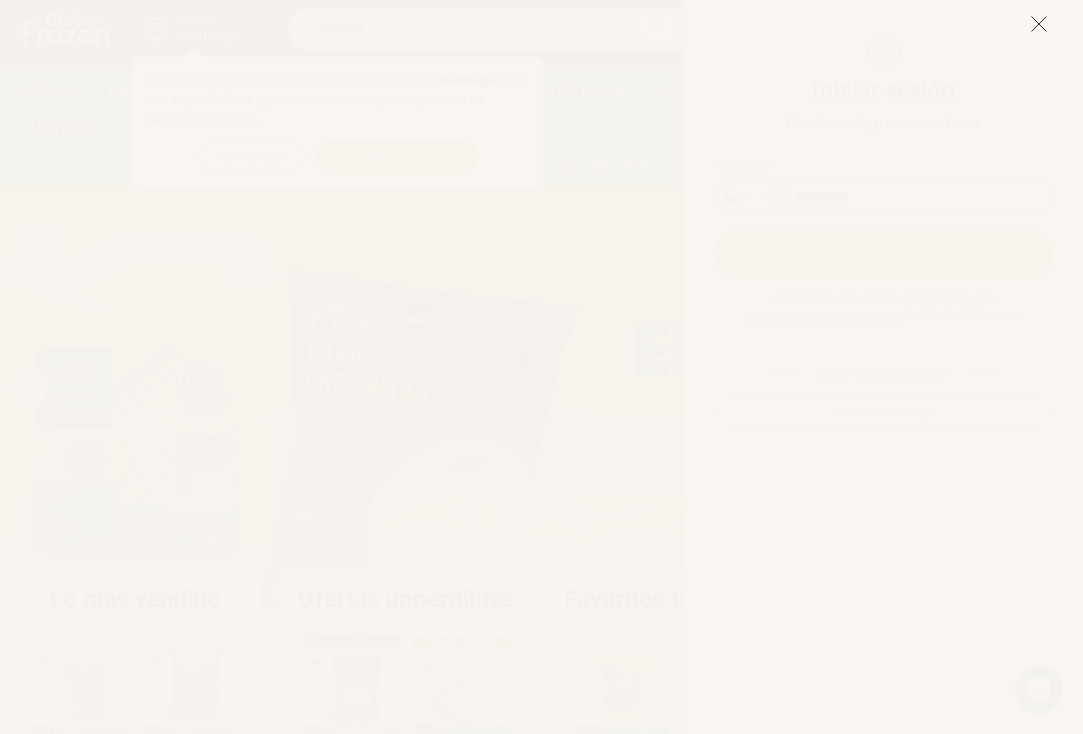type on "*********" 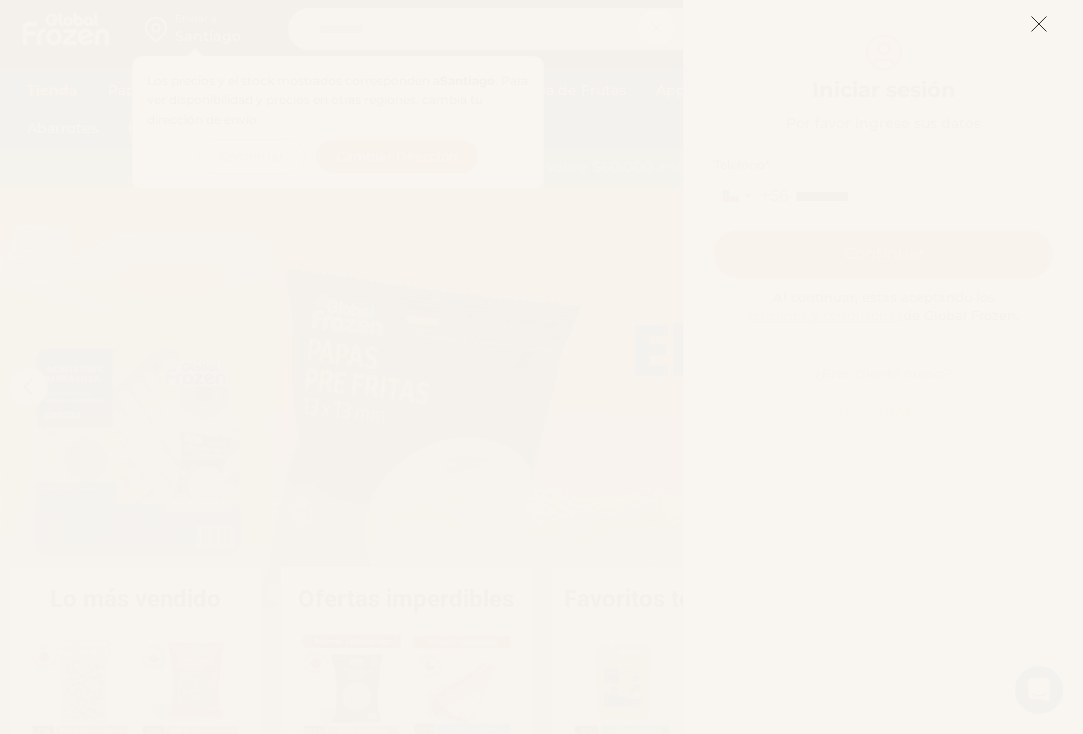 click 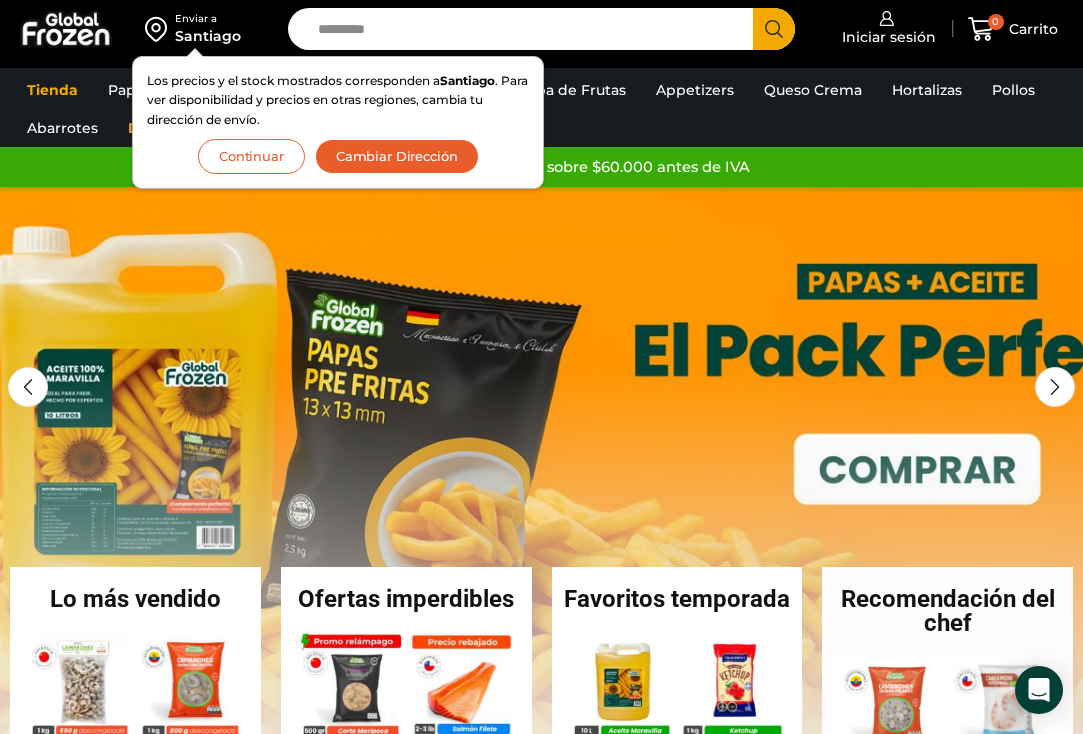 click on "Iniciar sesión" at bounding box center [886, 37] 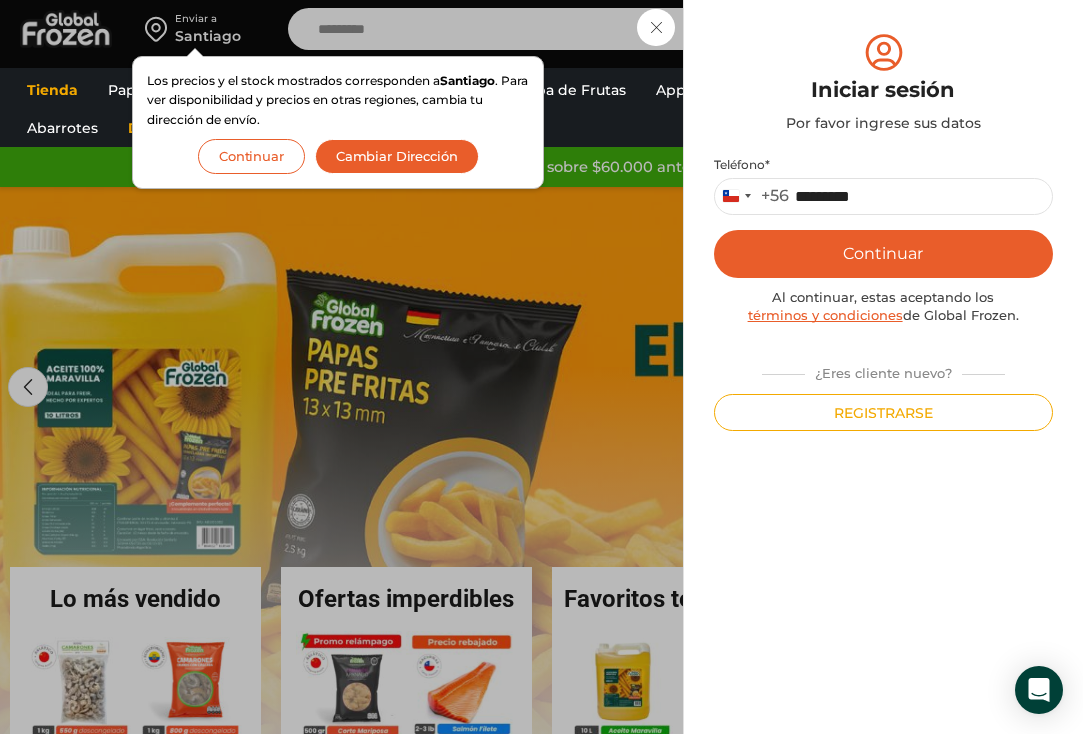 click on "Continuar" at bounding box center (883, 254) 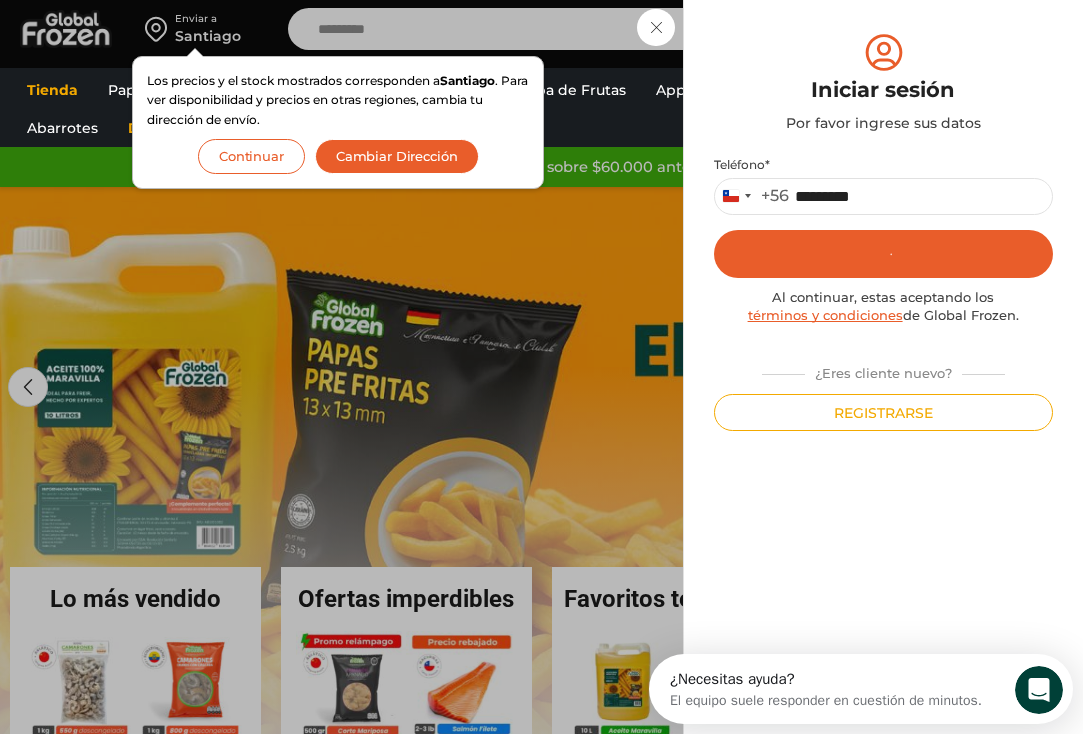 scroll, scrollTop: 0, scrollLeft: 0, axis: both 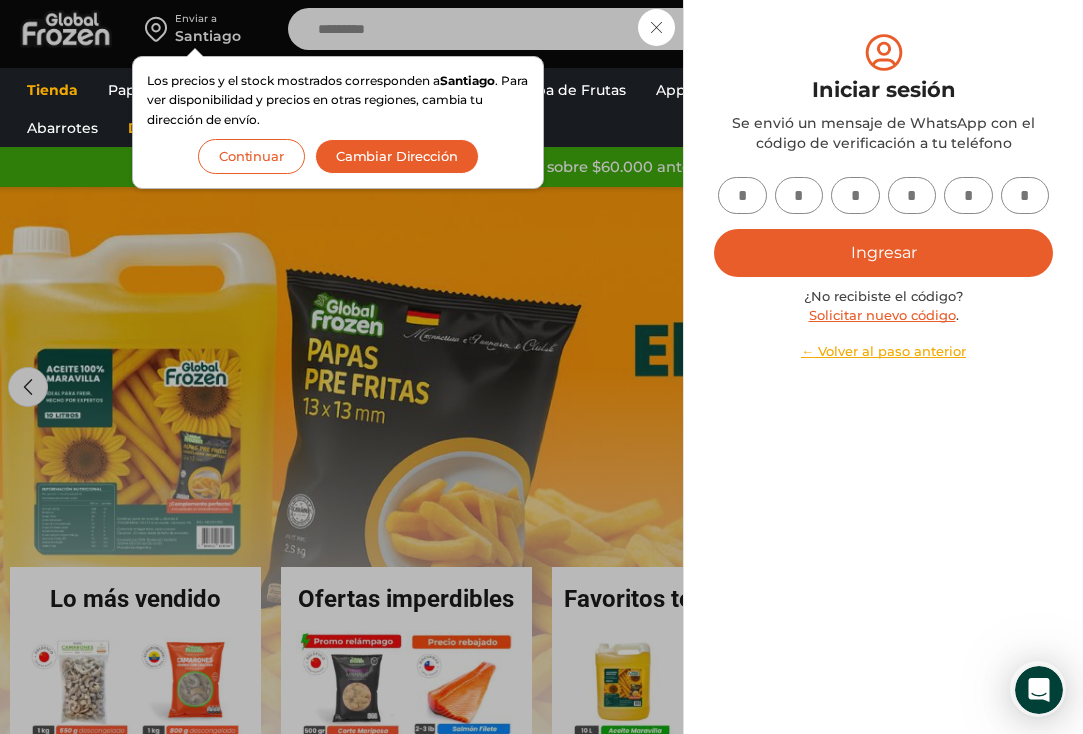 click at bounding box center [742, 195] 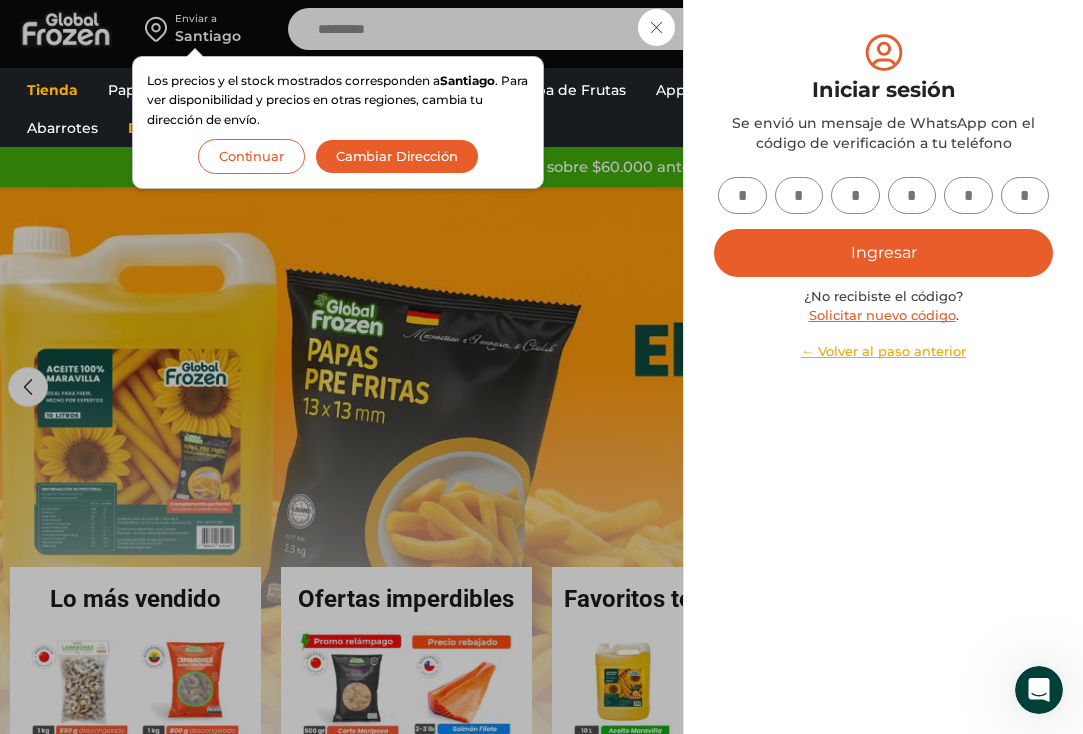 type on "*" 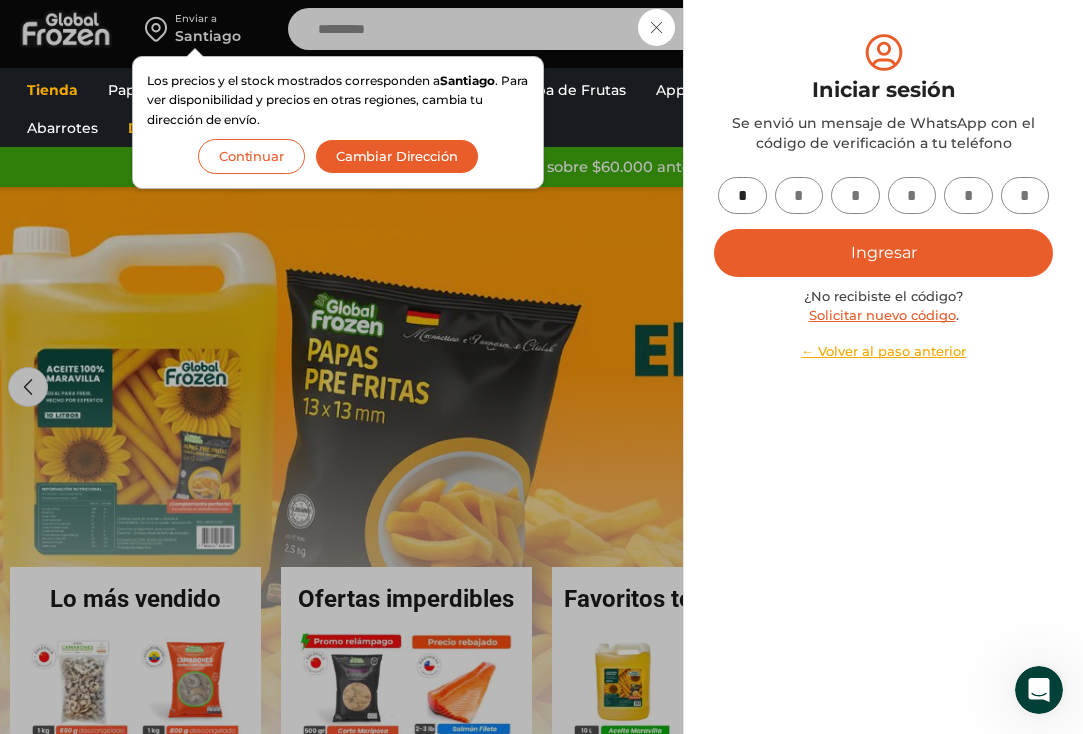 type on "*" 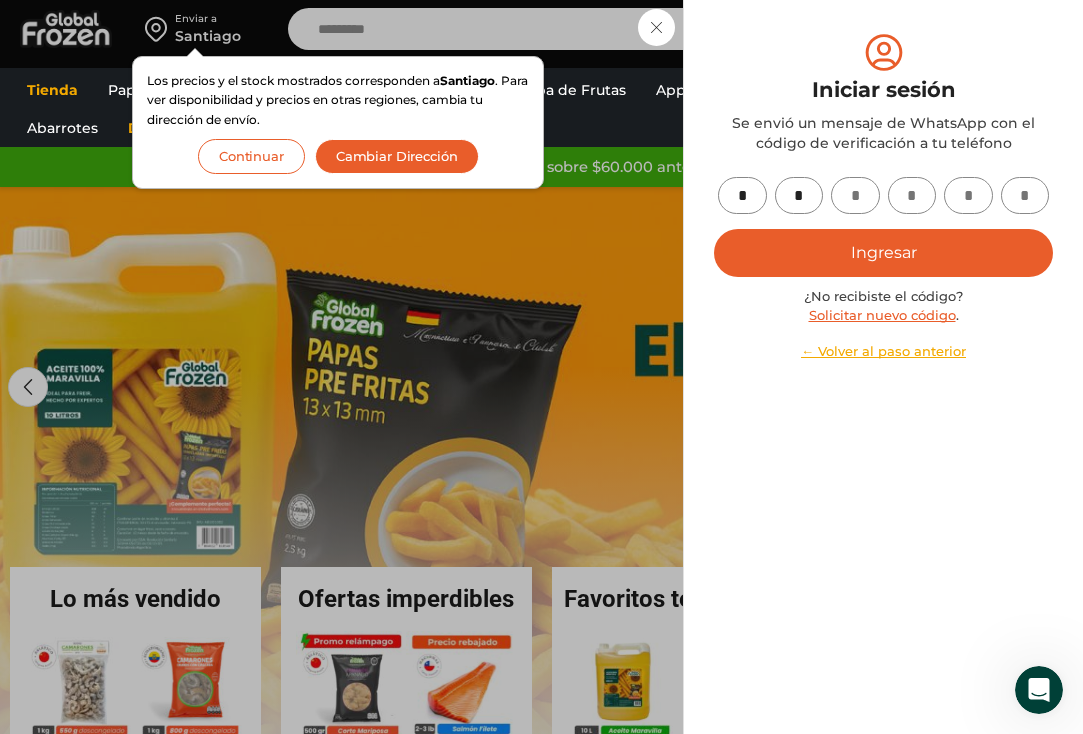 type on "*" 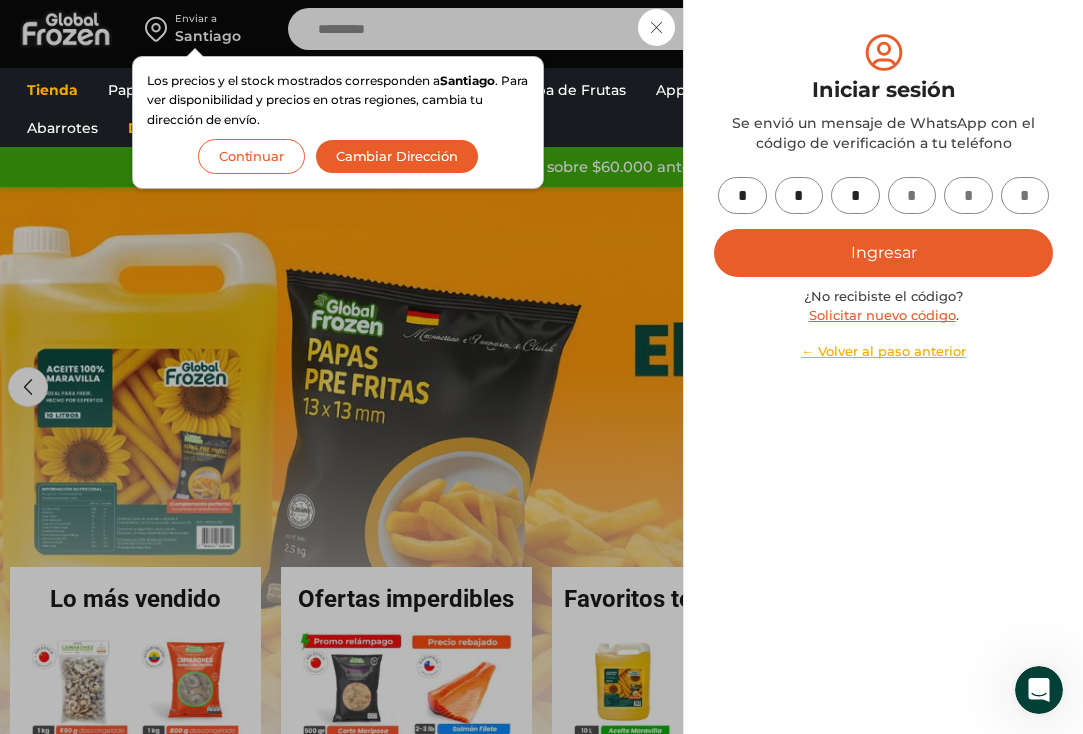 type on "*" 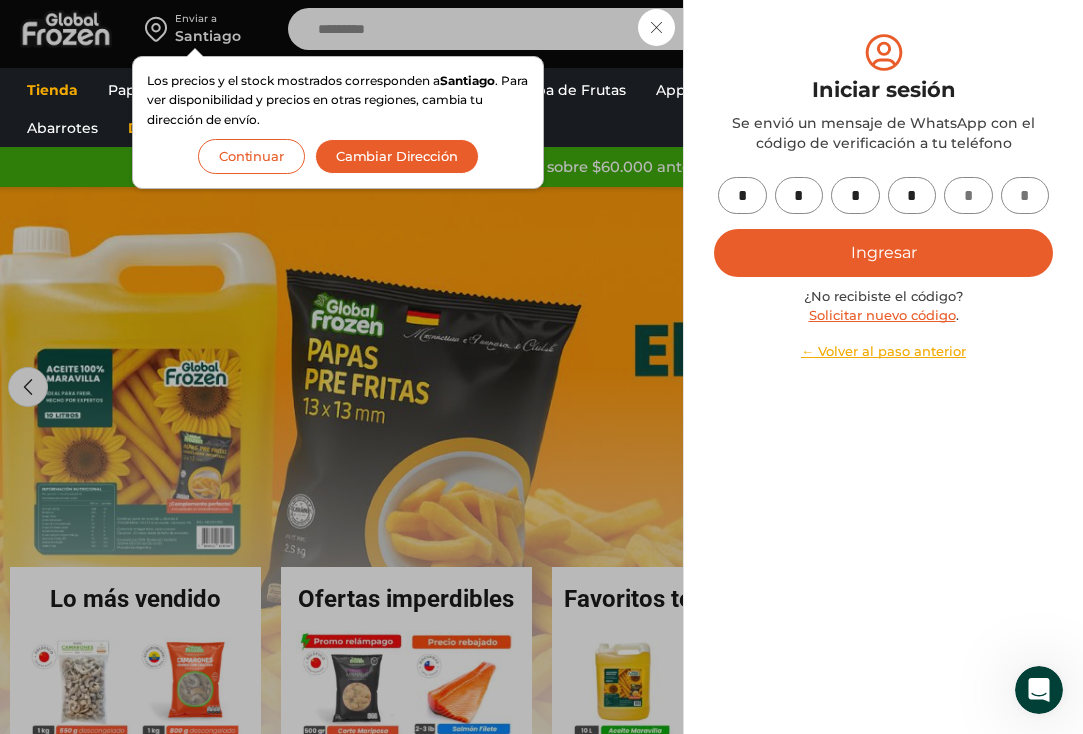 type on "*" 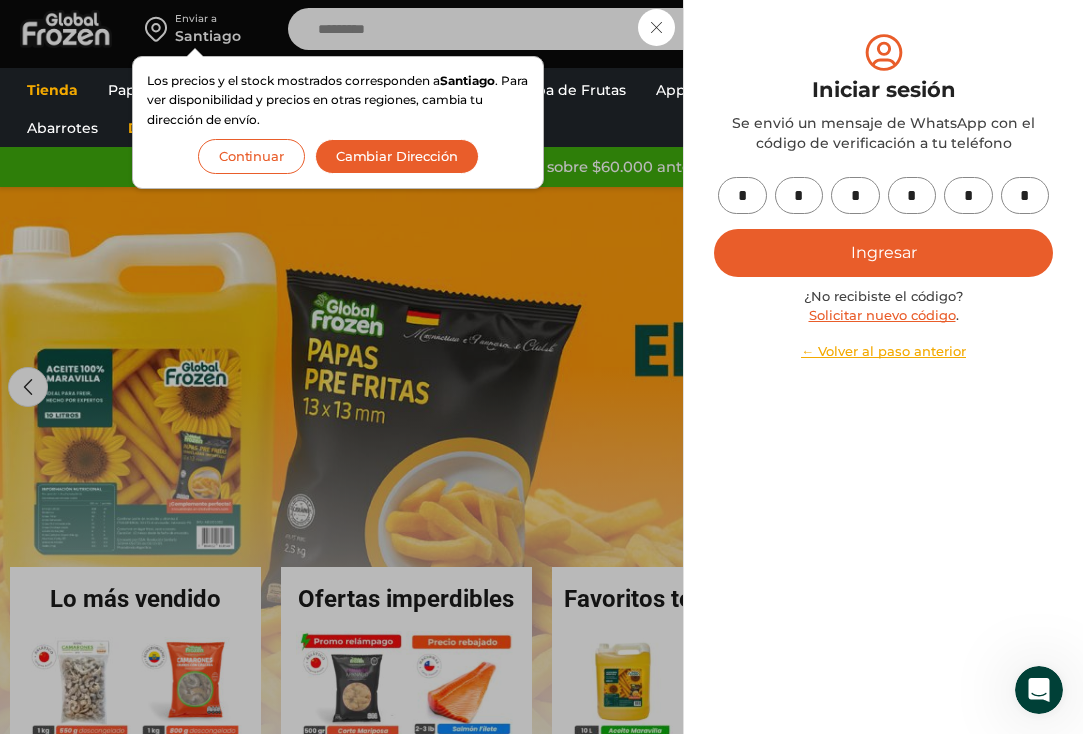 type on "*" 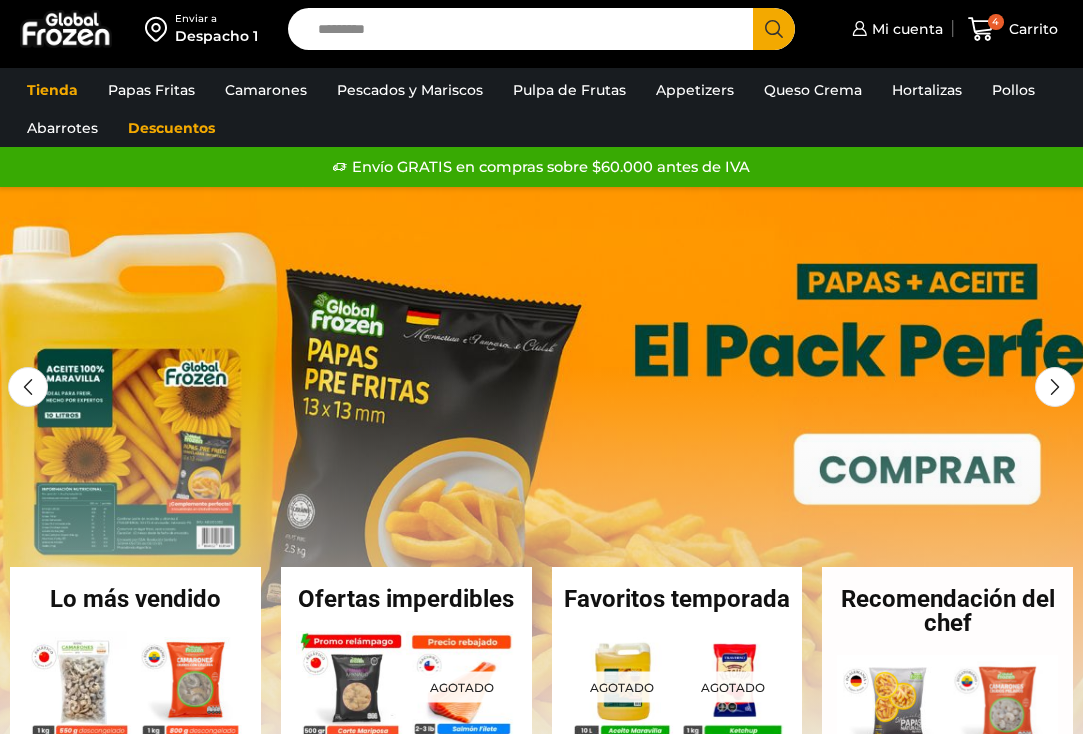 scroll, scrollTop: 0, scrollLeft: 0, axis: both 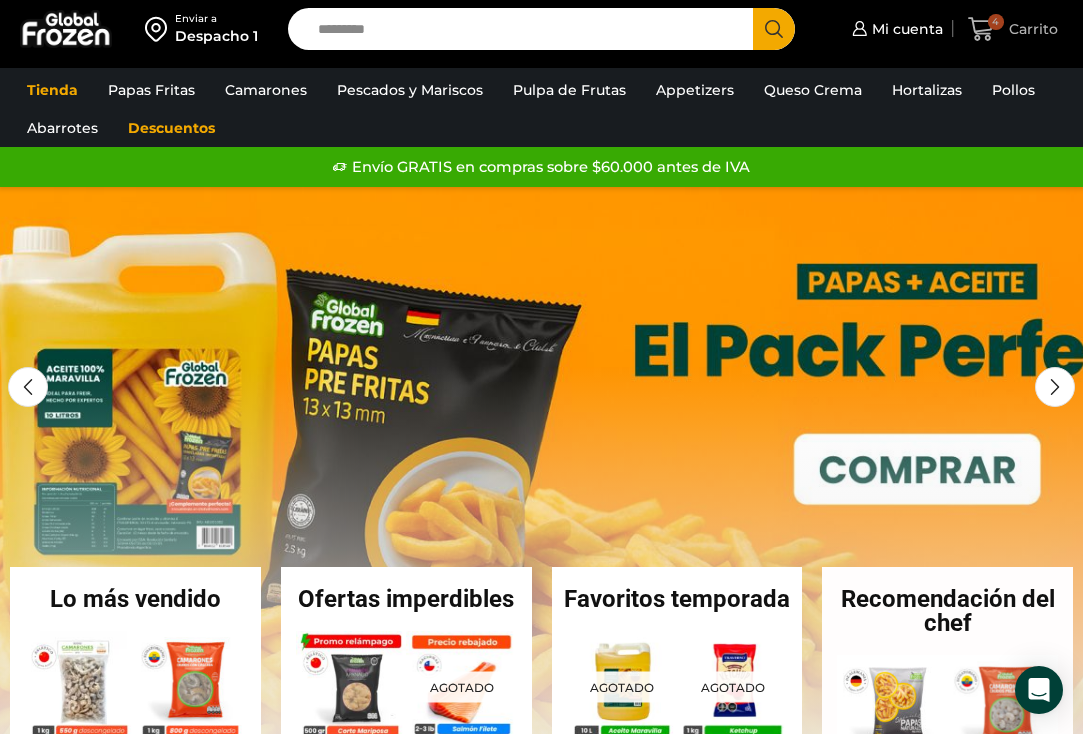 click on "4" at bounding box center (996, 22) 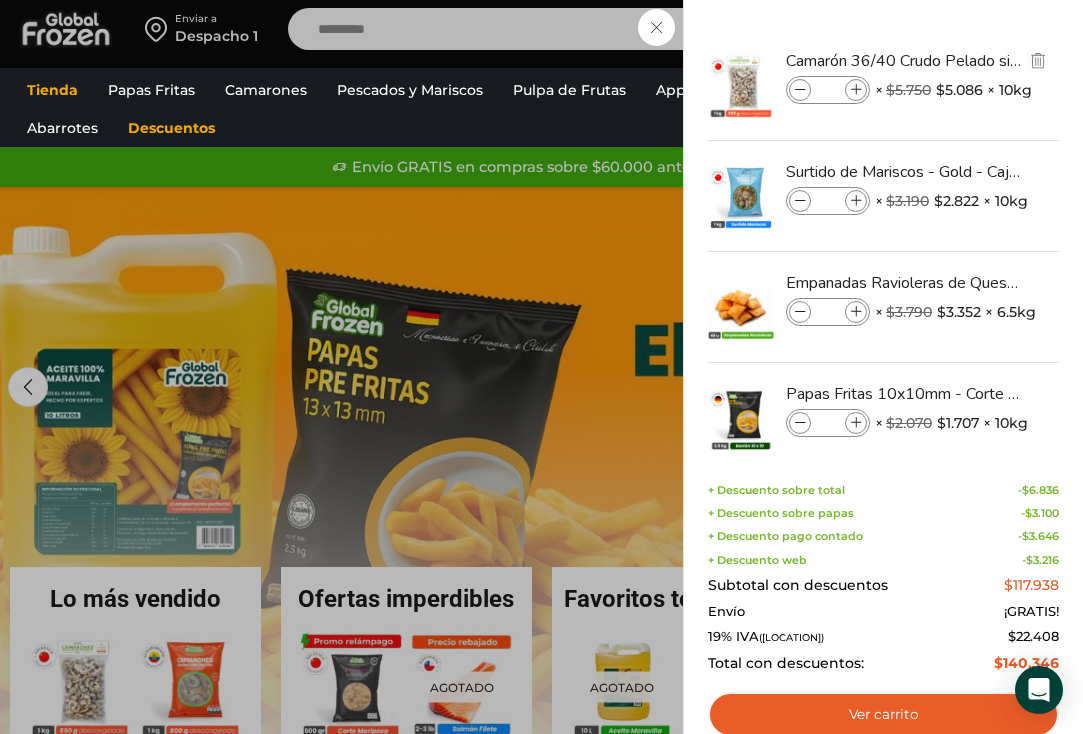 click at bounding box center [856, 90] 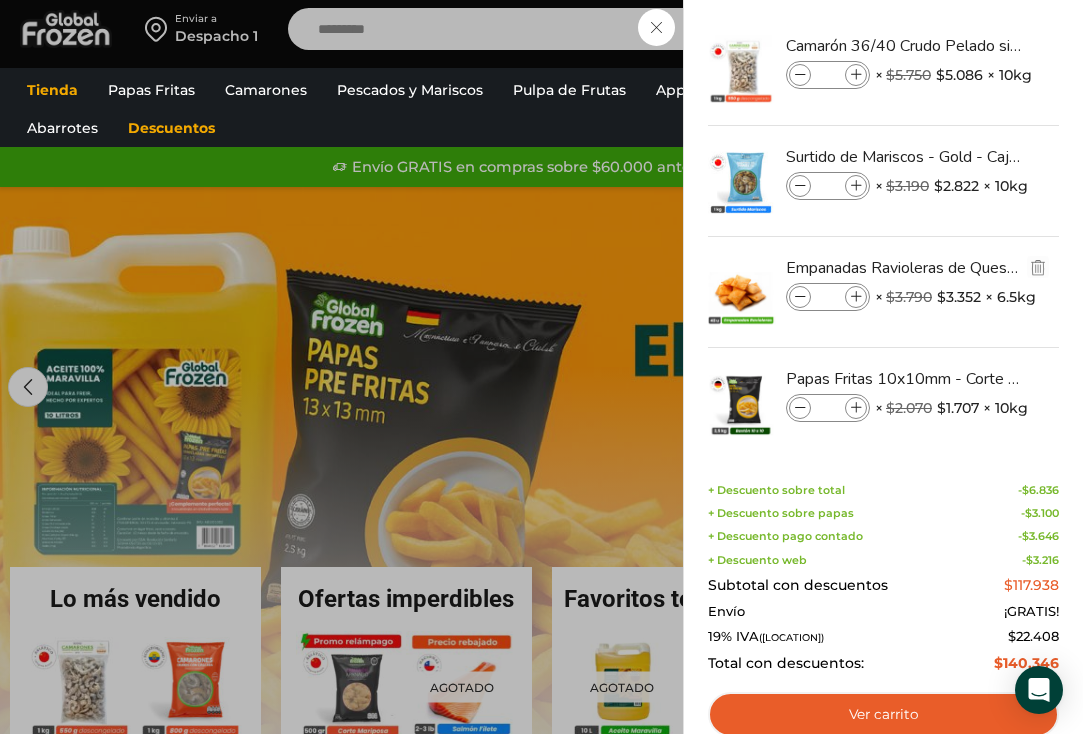 scroll, scrollTop: 23, scrollLeft: 0, axis: vertical 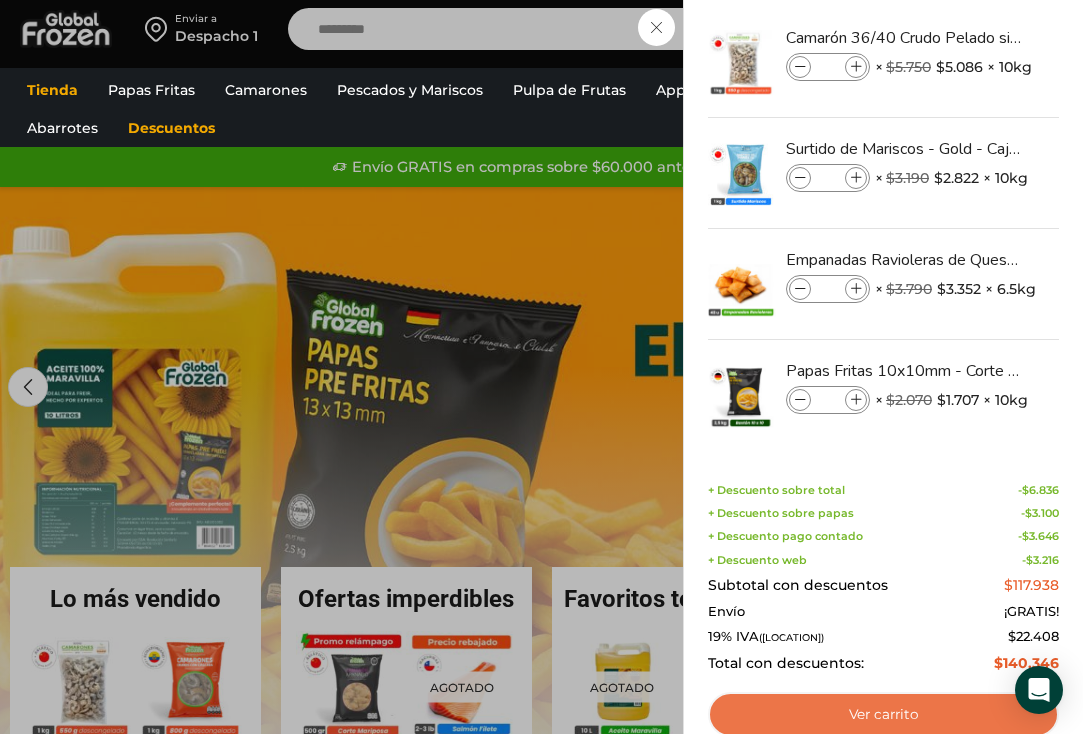 click on "Ver carrito" at bounding box center [883, 715] 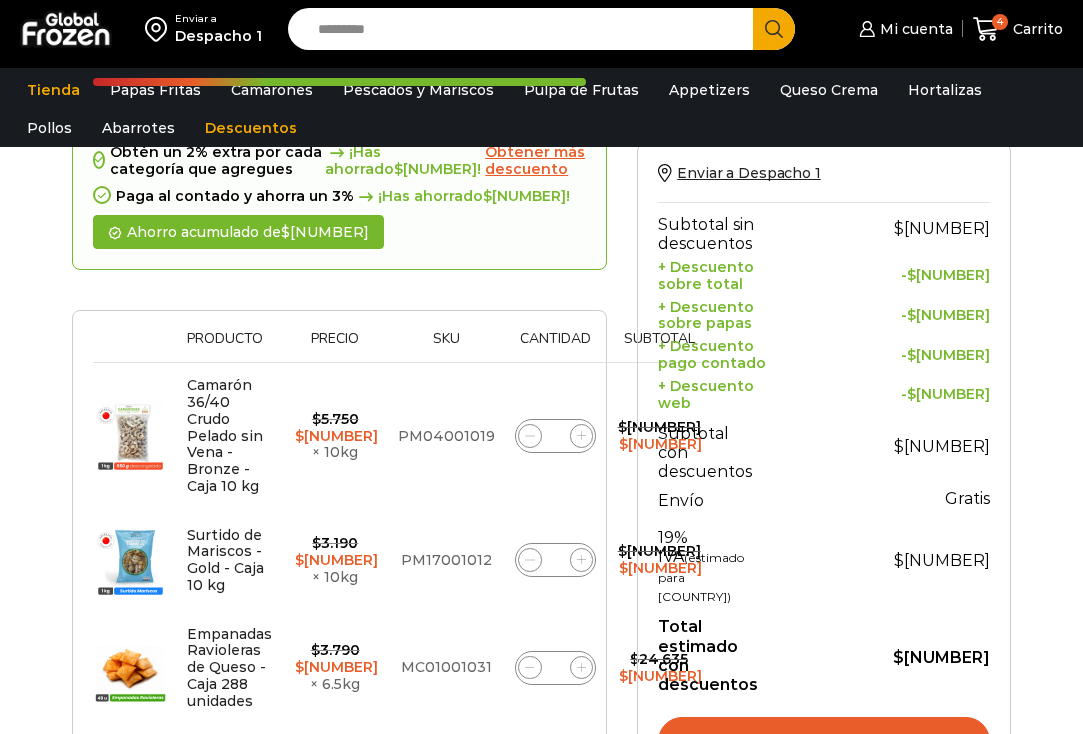 scroll, scrollTop: 241, scrollLeft: 0, axis: vertical 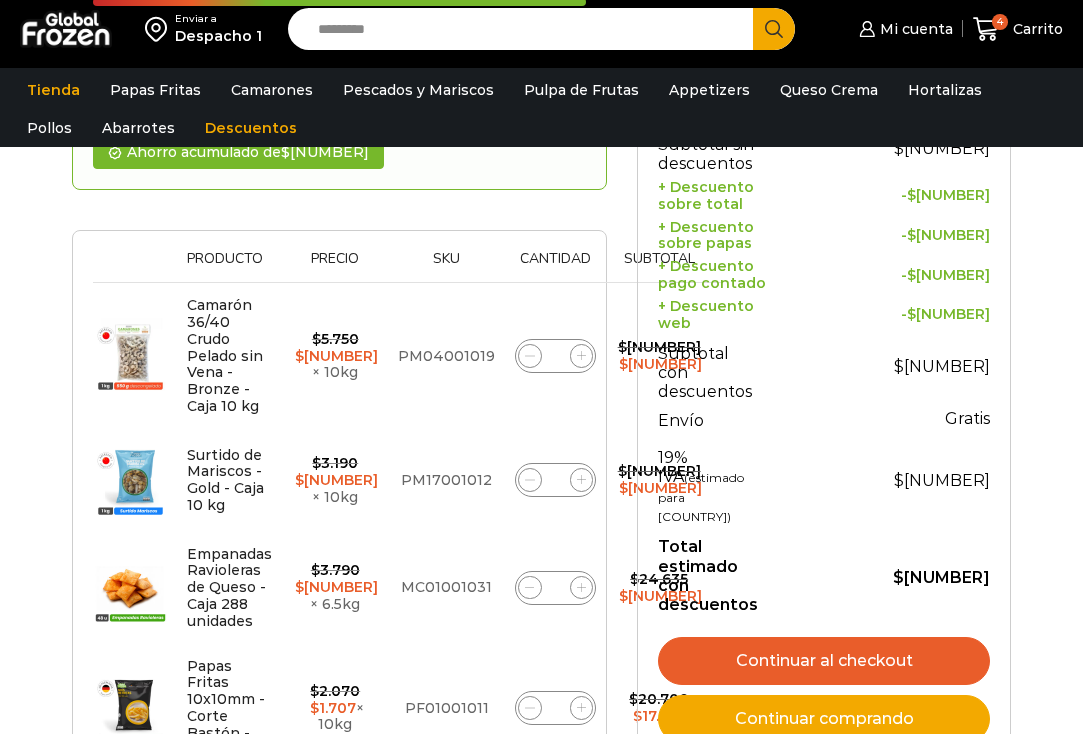 click 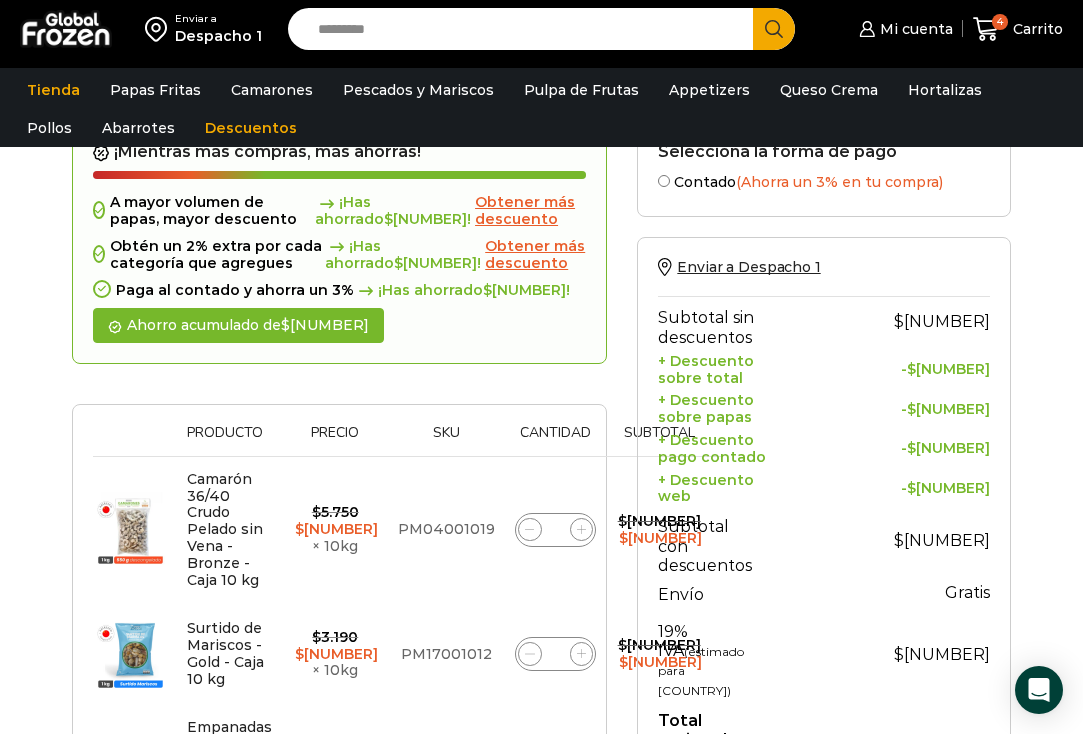 scroll, scrollTop: 183, scrollLeft: 0, axis: vertical 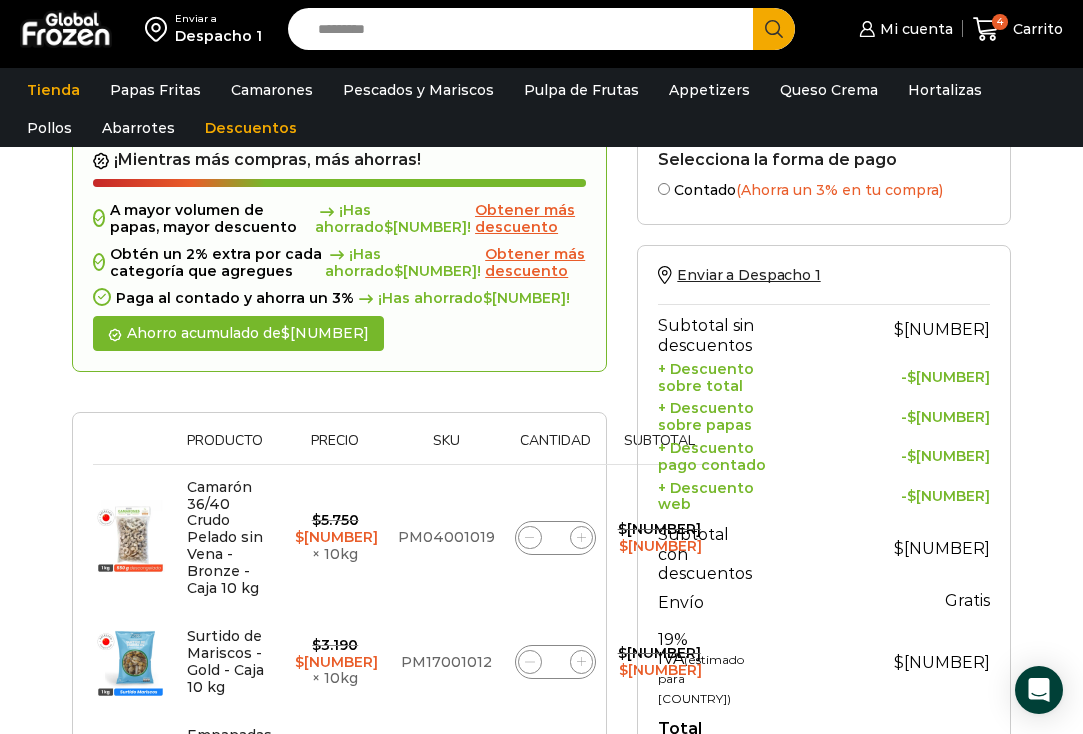 click 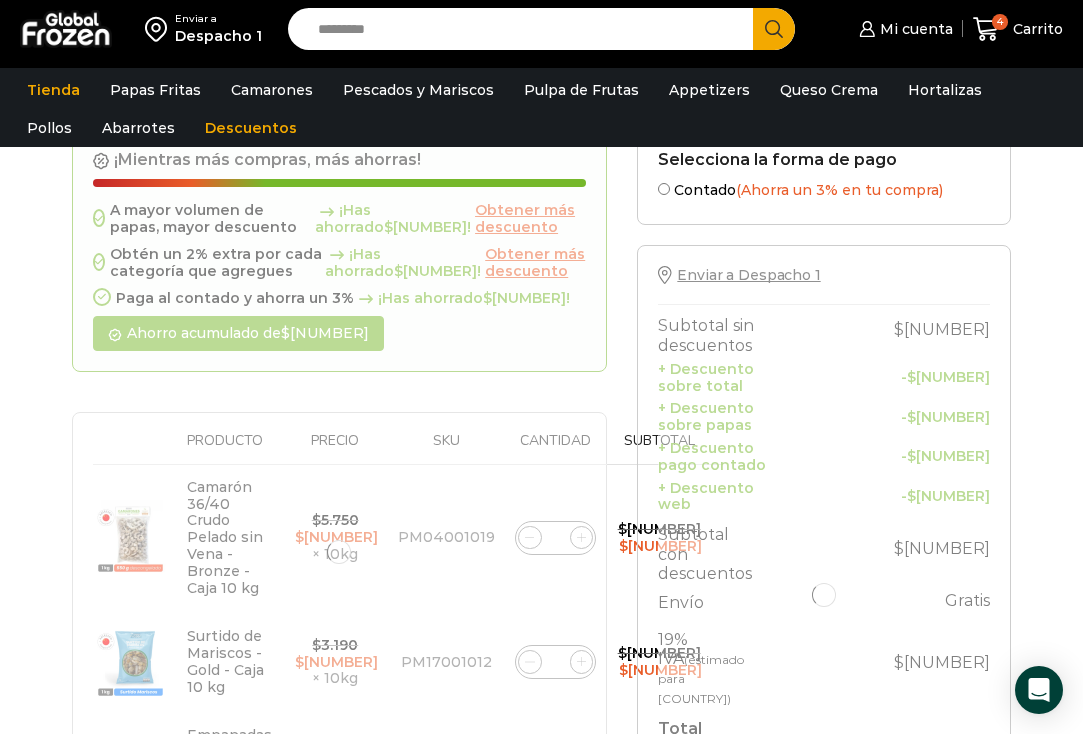 click 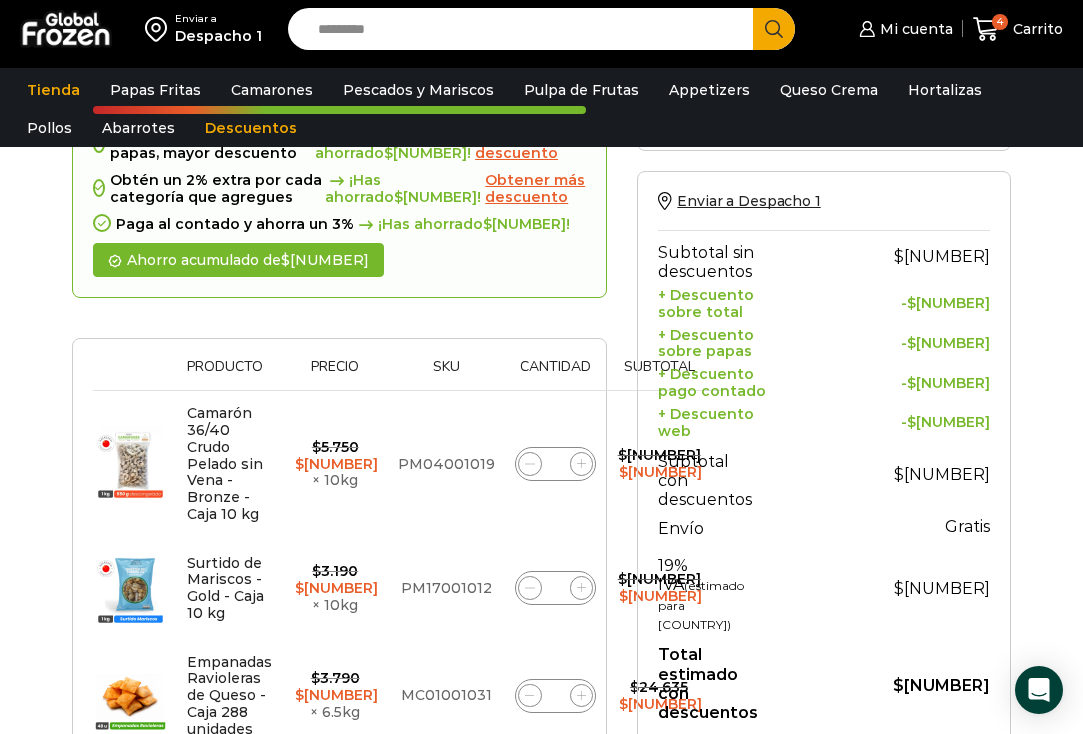 scroll, scrollTop: 212, scrollLeft: 0, axis: vertical 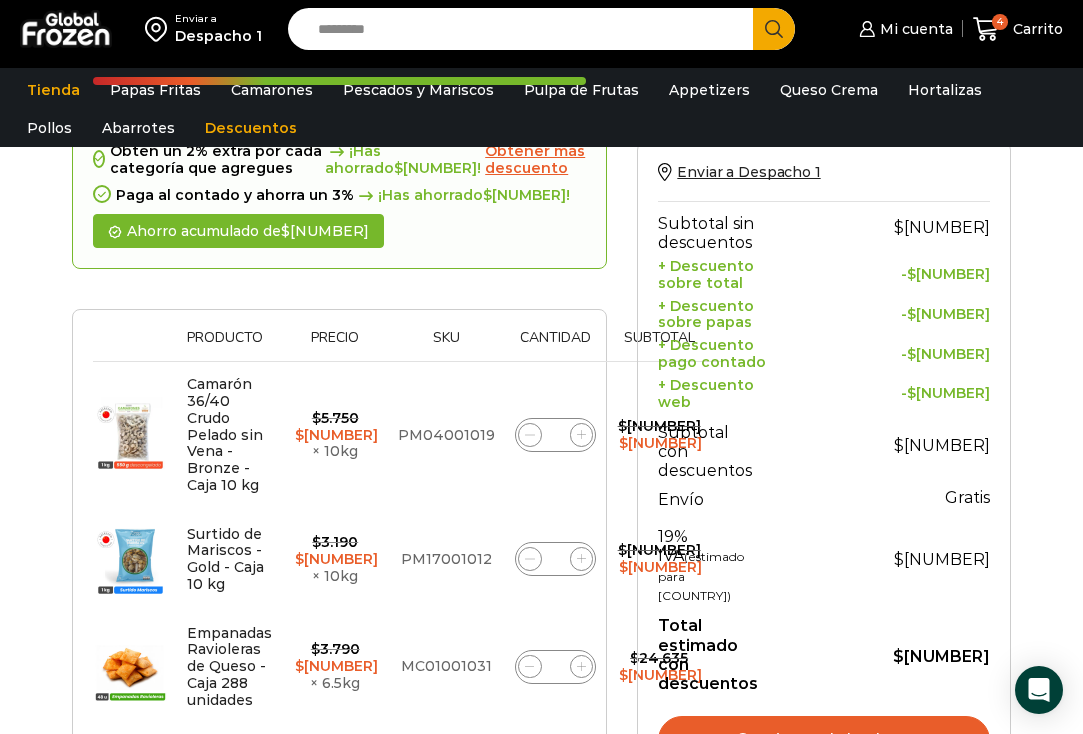 click on "*" 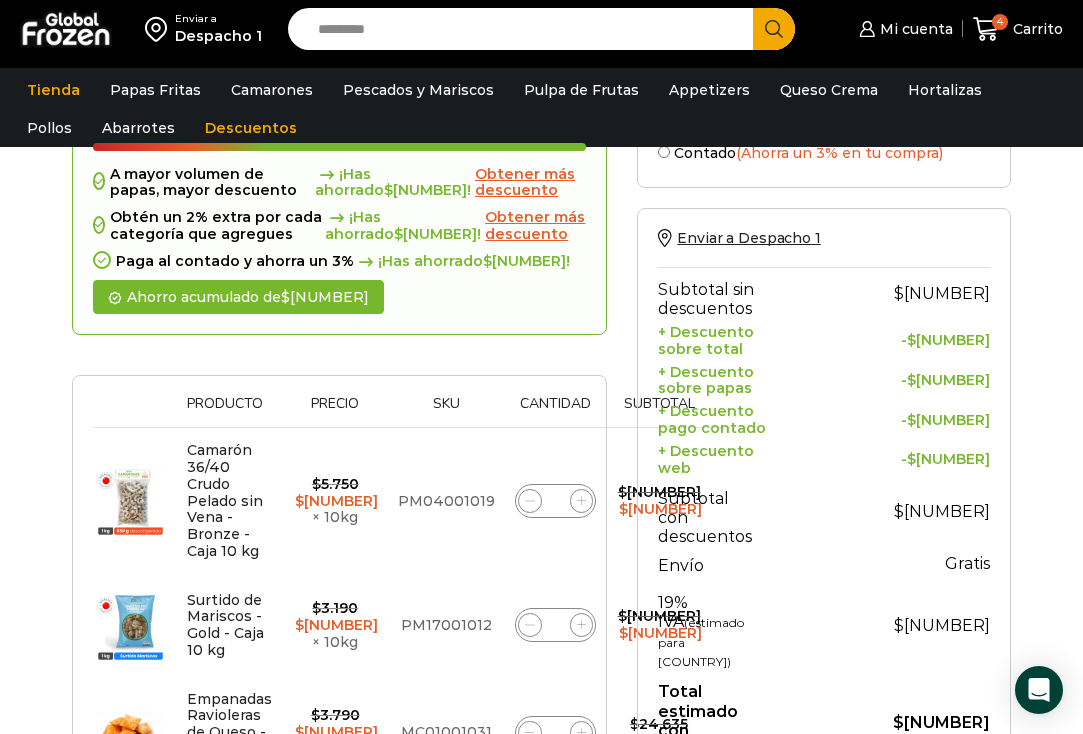 scroll, scrollTop: 150, scrollLeft: 0, axis: vertical 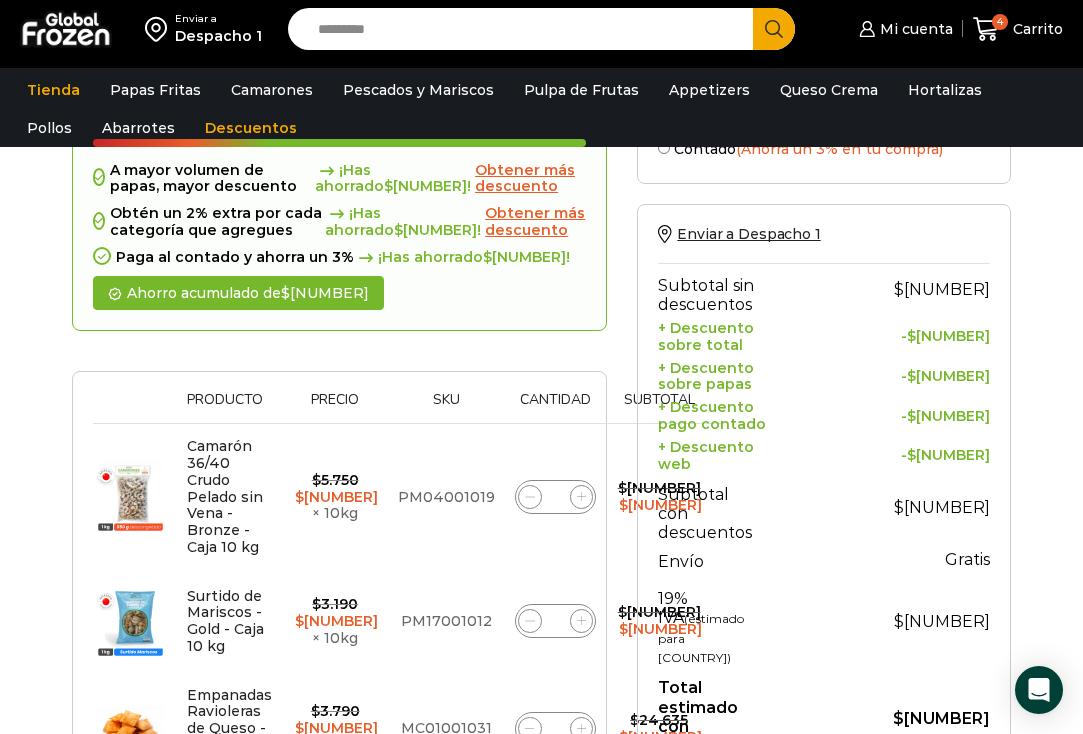 click 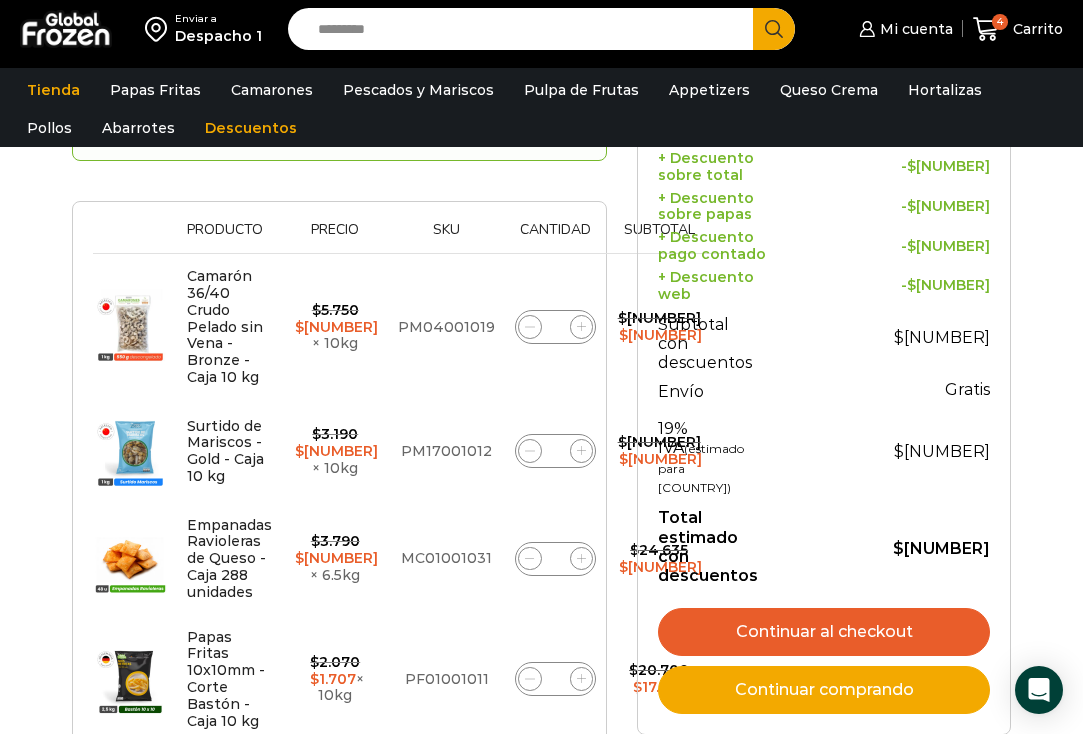 scroll, scrollTop: 234, scrollLeft: 0, axis: vertical 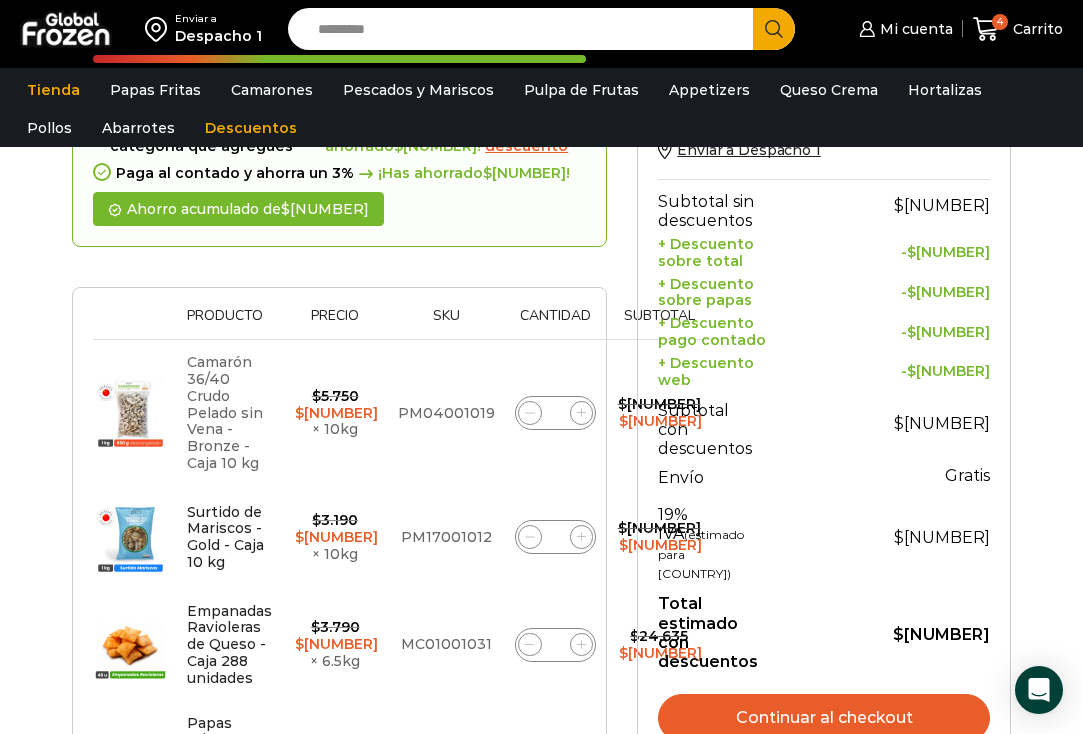click on "Camarón 36/40 Crudo Pelado sin Vena - Bronze - Caja 10 kg" 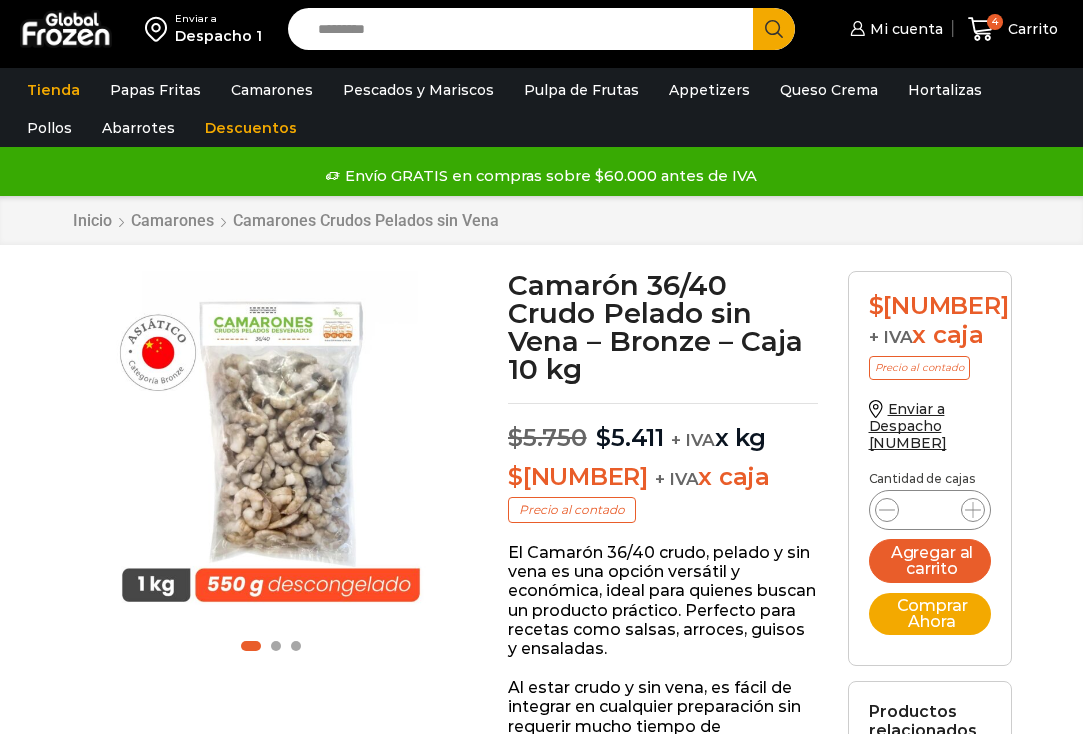scroll, scrollTop: 1, scrollLeft: 0, axis: vertical 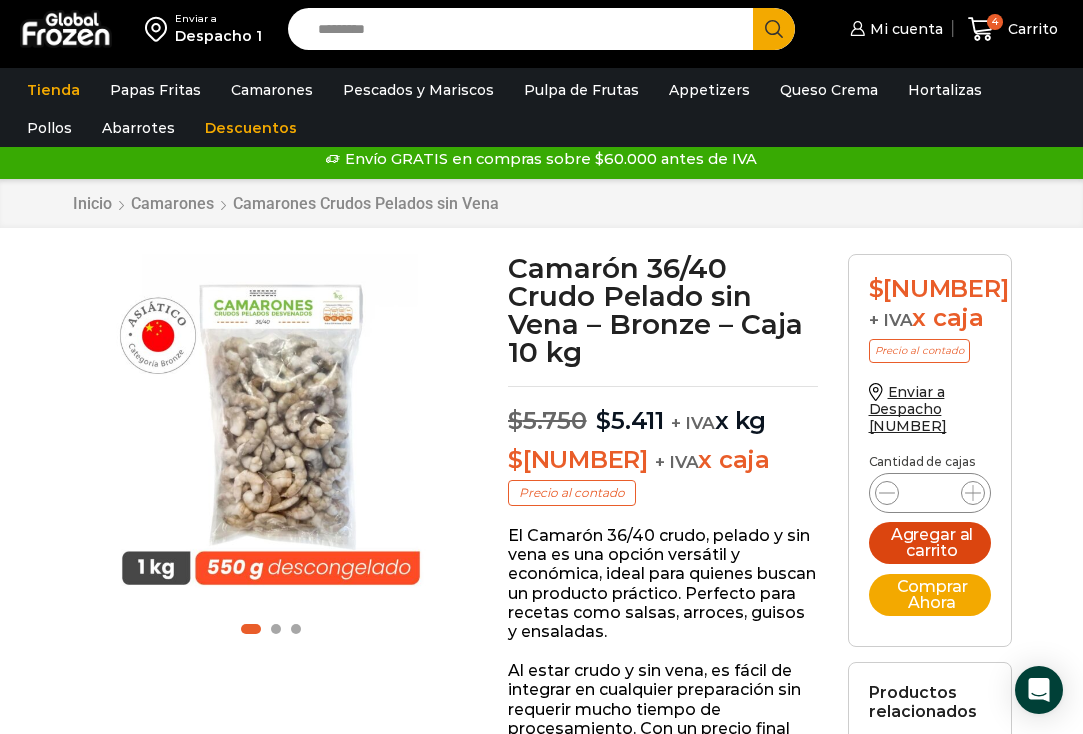 click on "Agregar al carrito" at bounding box center [930, 543] 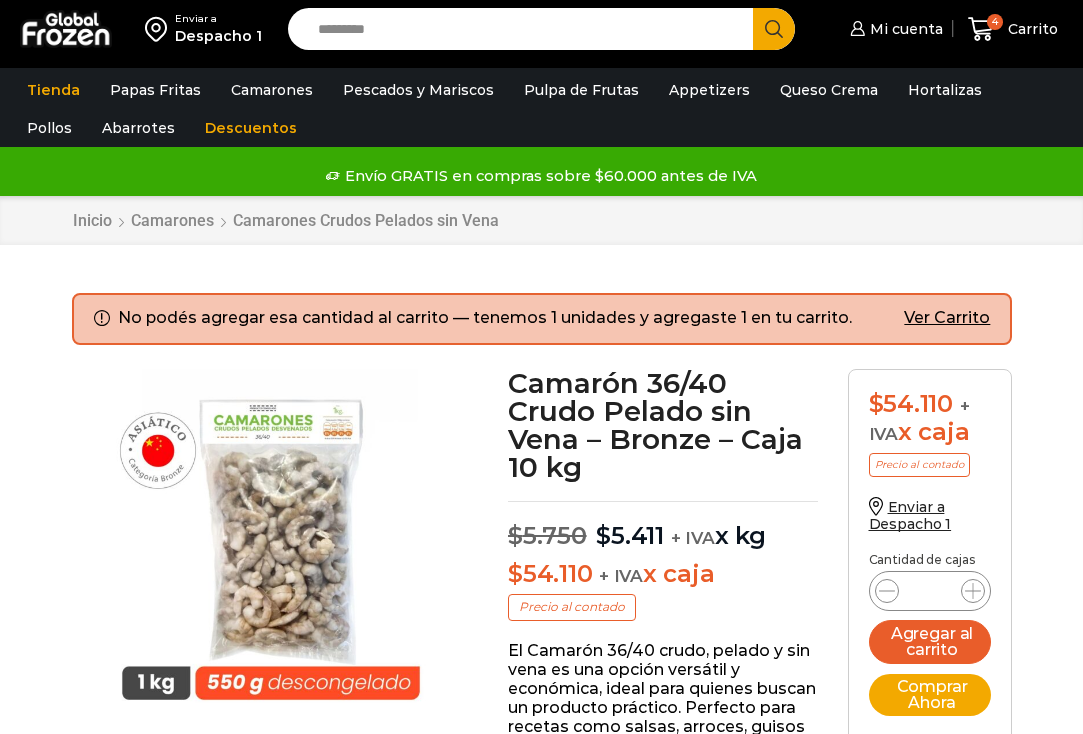scroll, scrollTop: 1, scrollLeft: 0, axis: vertical 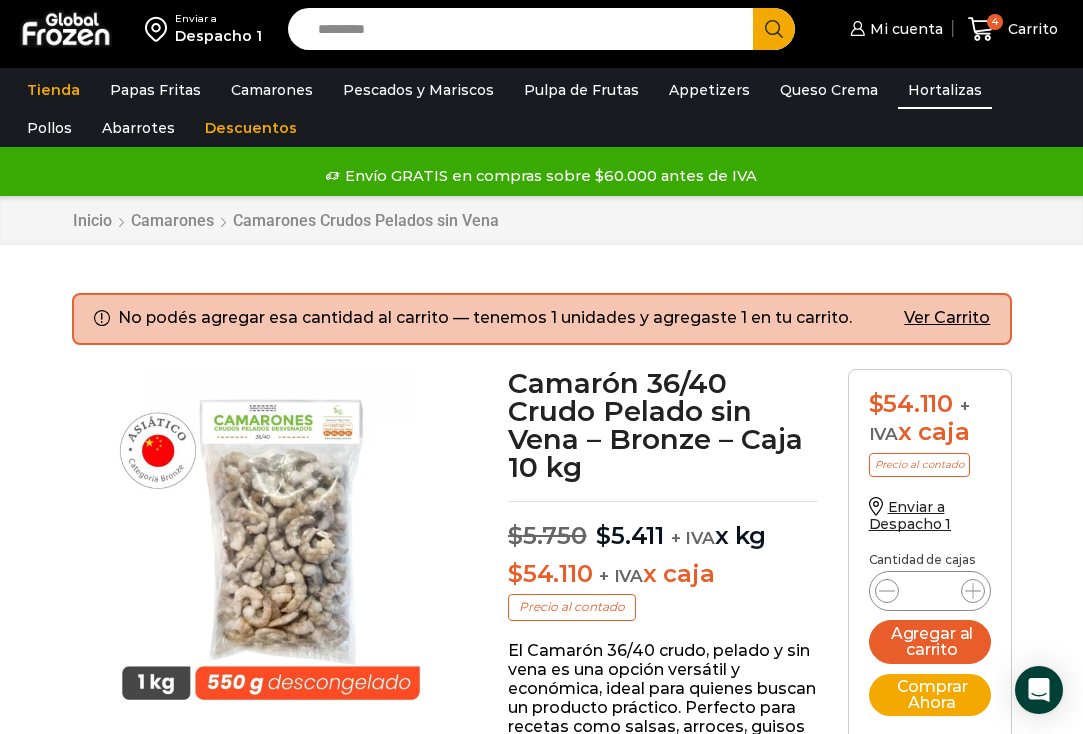 click on "Hortalizas" at bounding box center (945, 90) 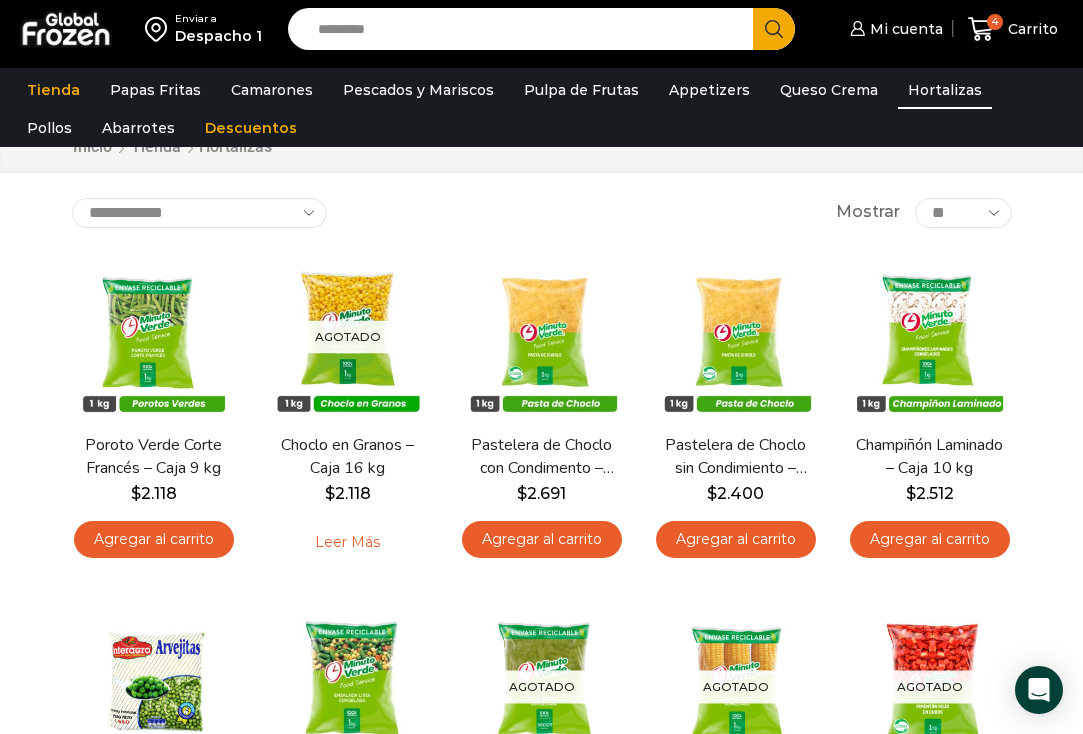 scroll, scrollTop: 2, scrollLeft: 0, axis: vertical 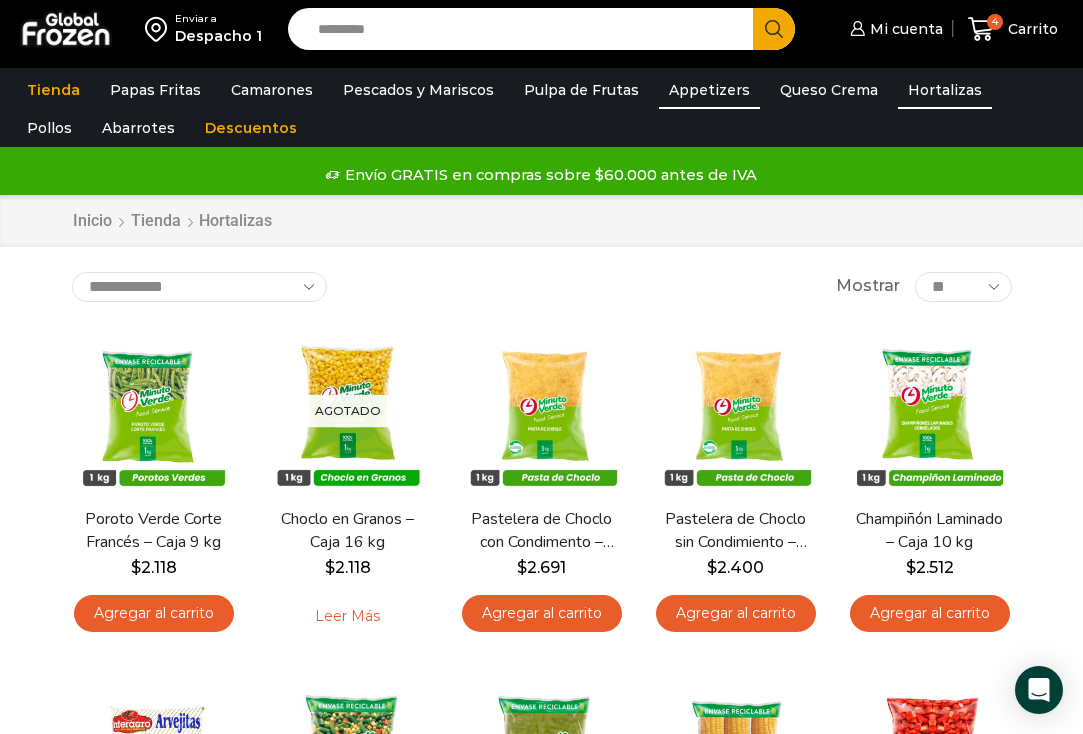 click on "Appetizers" at bounding box center [709, 90] 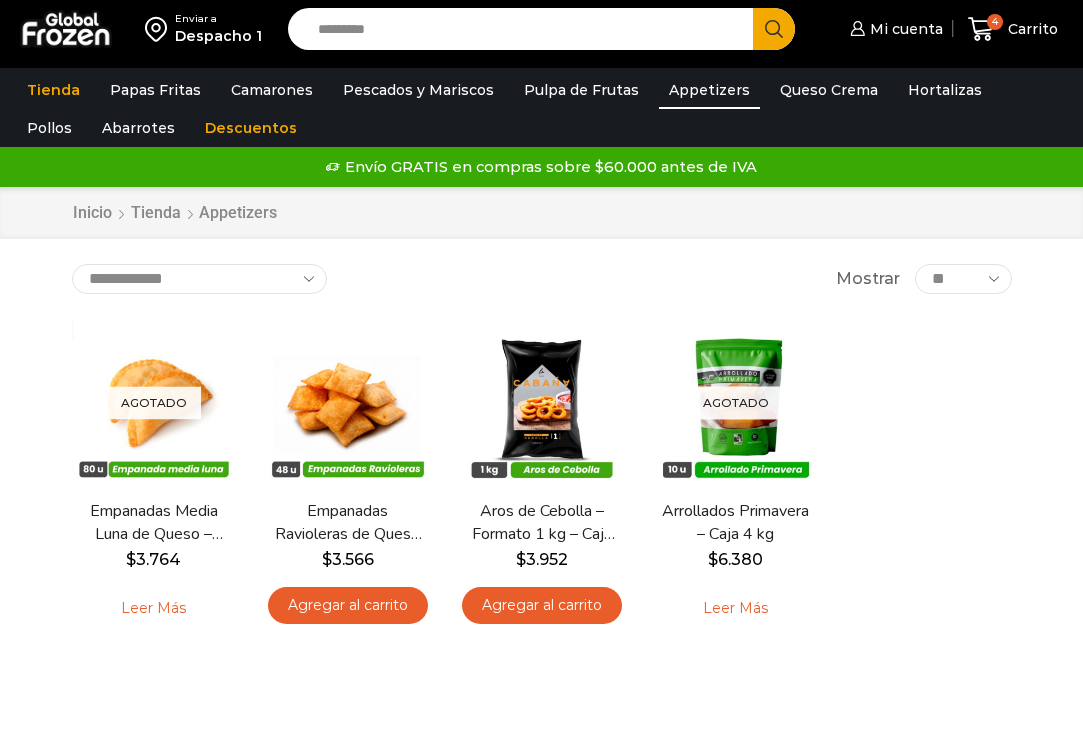 scroll, scrollTop: 0, scrollLeft: 0, axis: both 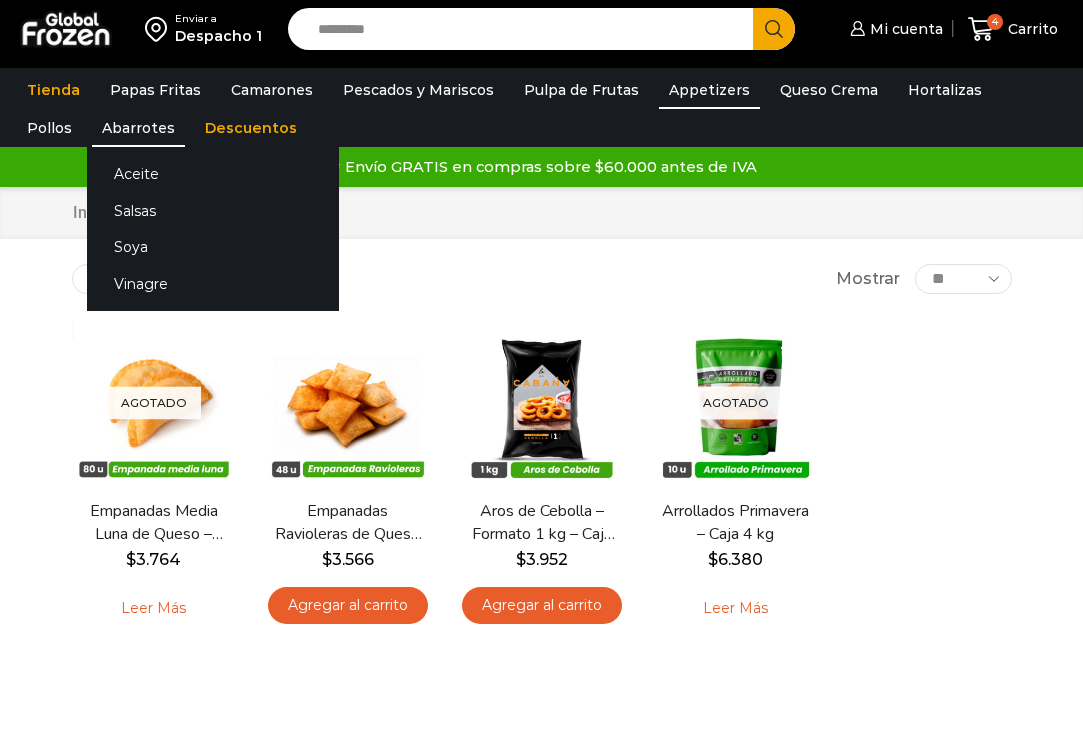 click on "Abarrotes" at bounding box center (138, 128) 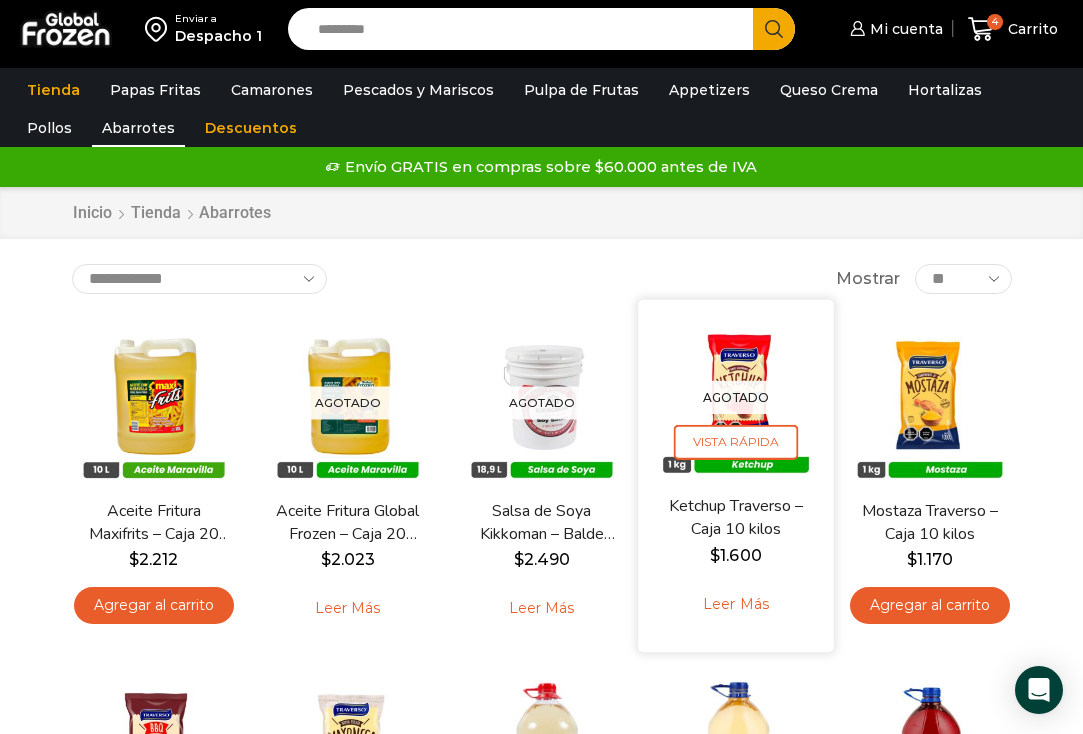 scroll, scrollTop: 28, scrollLeft: 0, axis: vertical 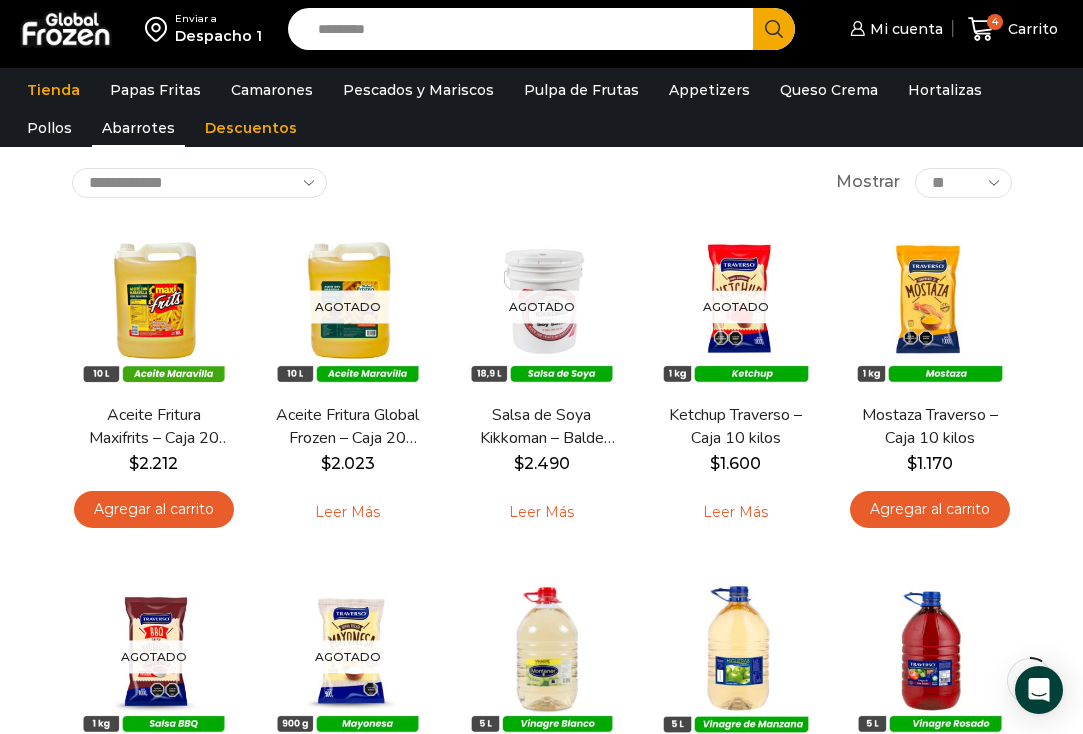 click on "Search input" at bounding box center (525, 29) 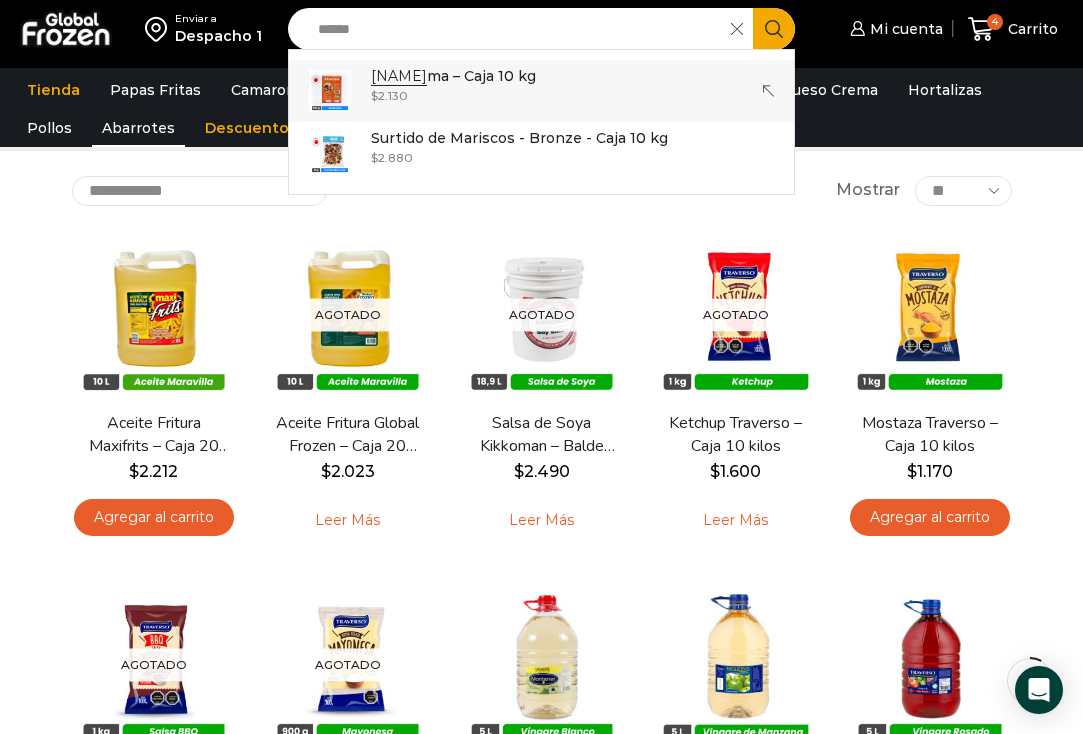 click on "Kanika ma – Caja 10 kg" at bounding box center [453, 76] 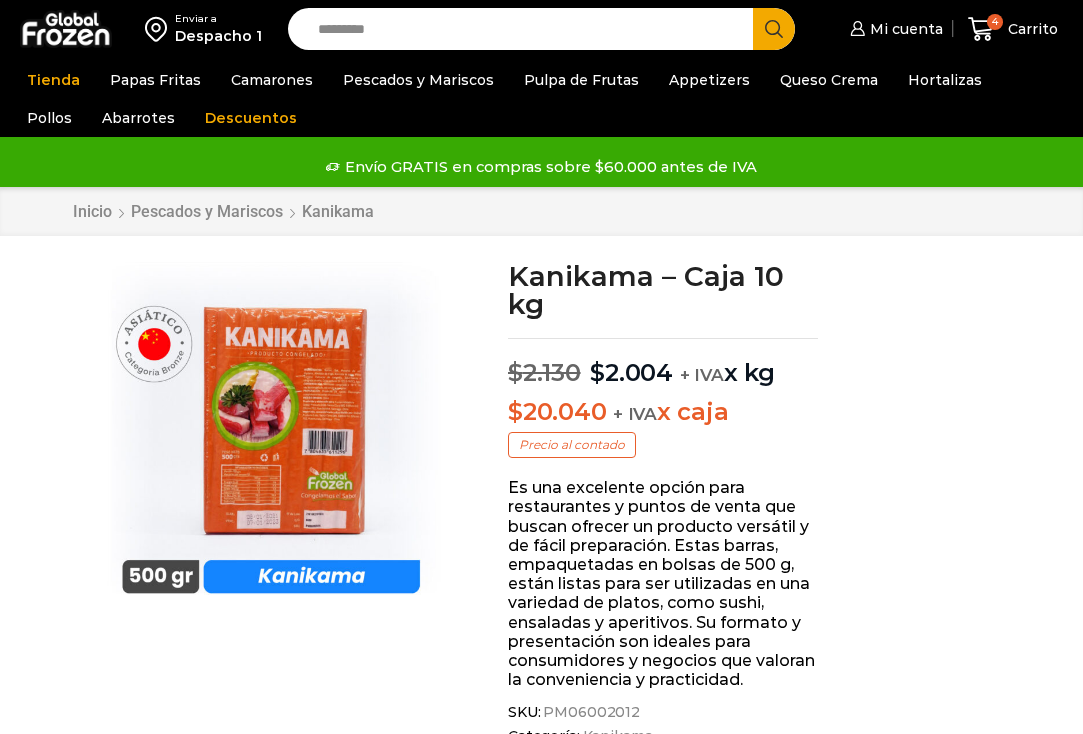 scroll, scrollTop: 0, scrollLeft: 0, axis: both 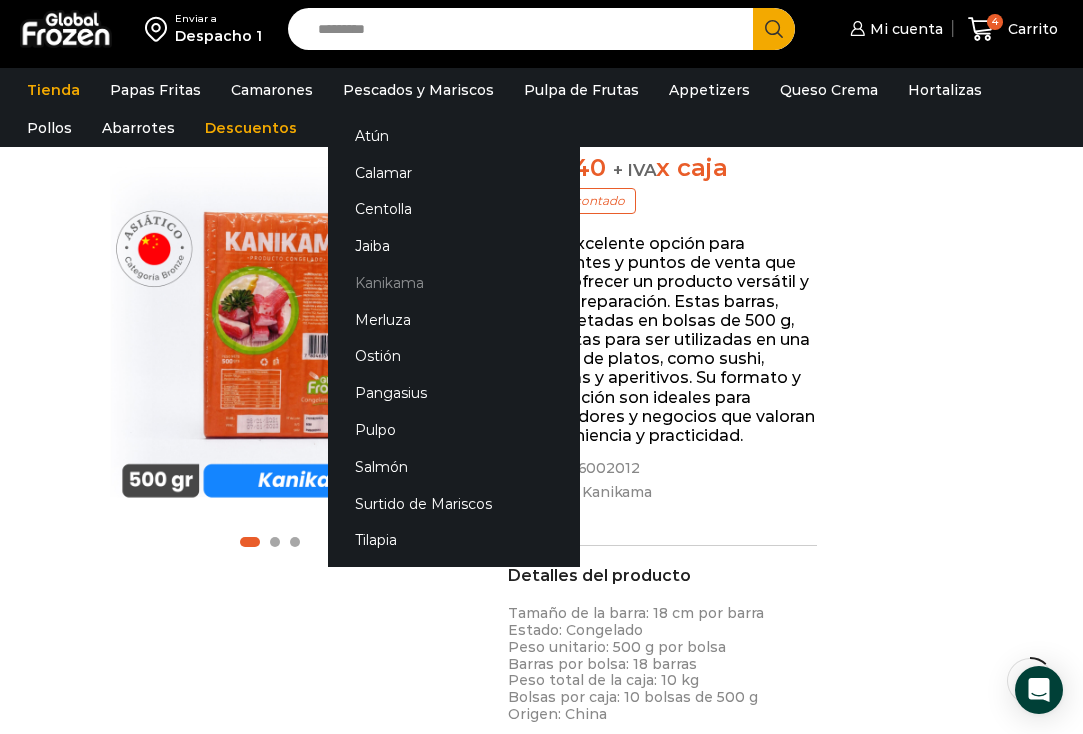 click on "Kanikama" at bounding box center [454, 283] 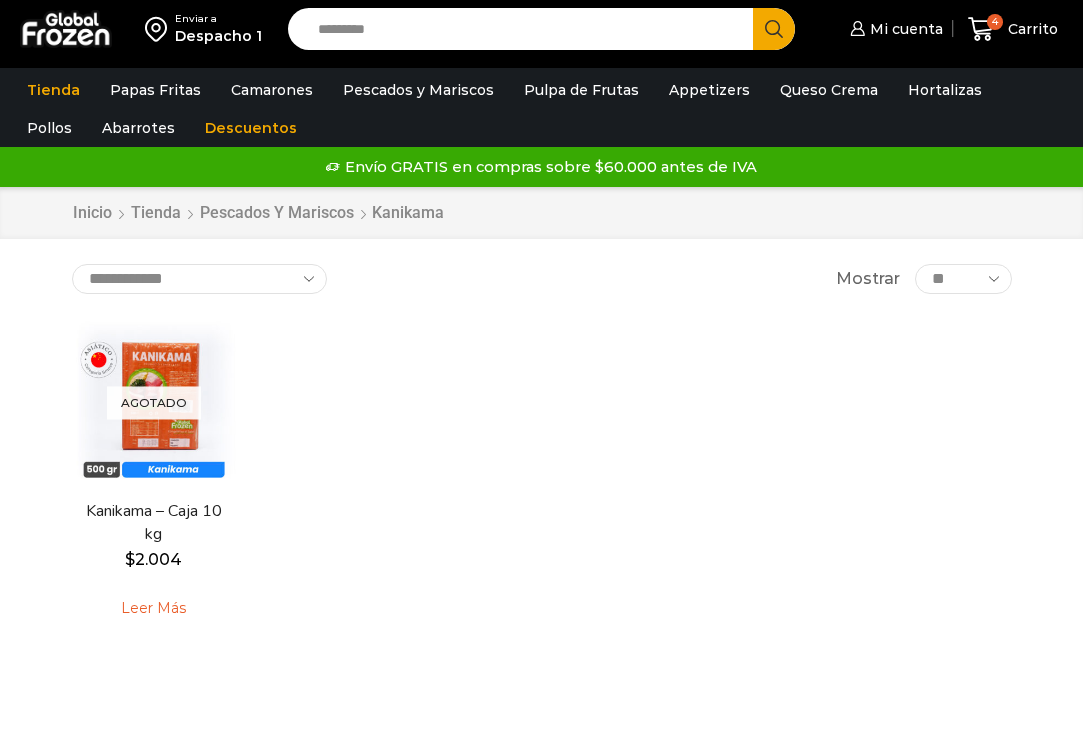 scroll, scrollTop: 0, scrollLeft: 0, axis: both 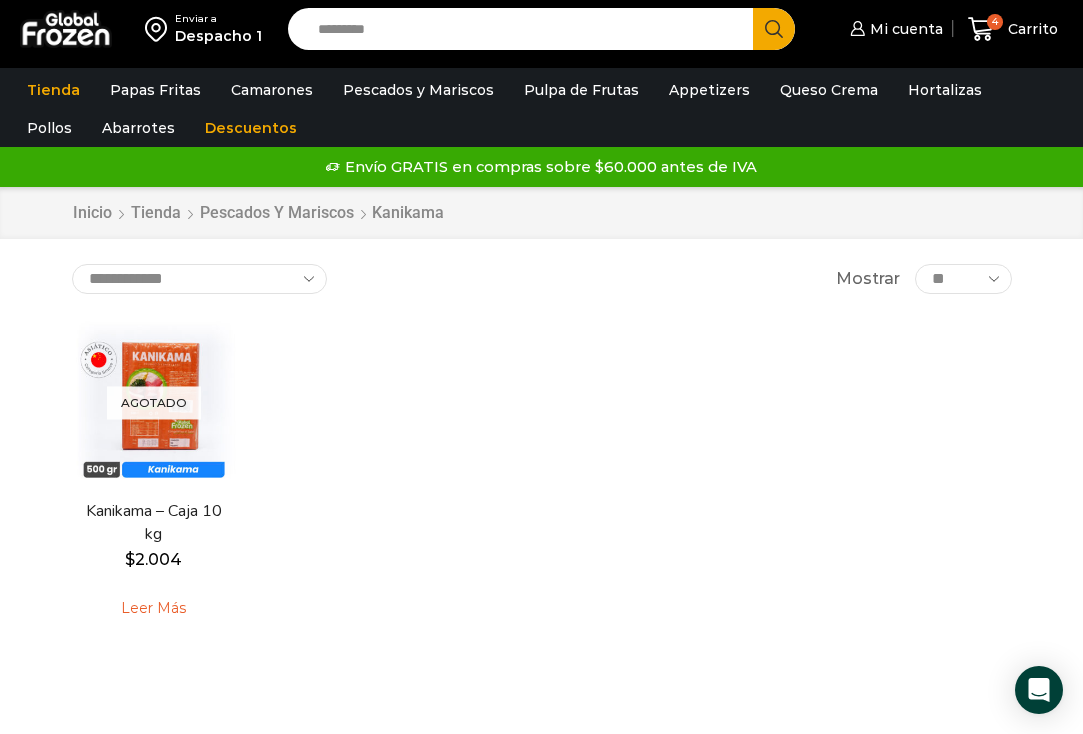 click 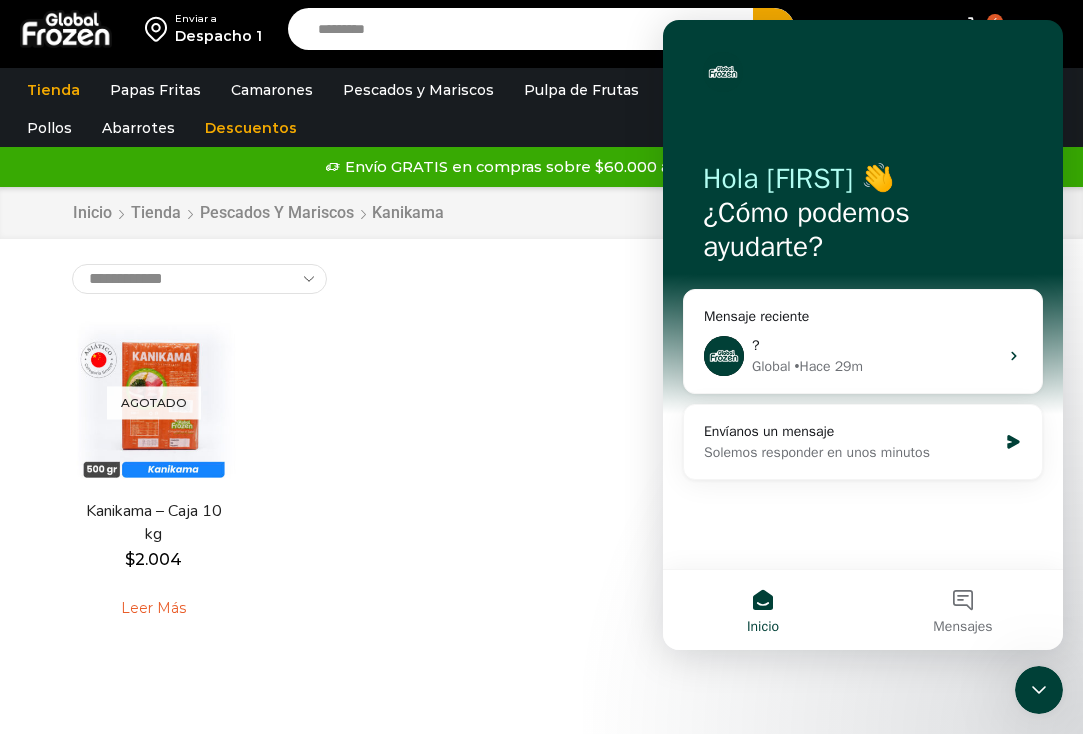 scroll, scrollTop: 0, scrollLeft: 0, axis: both 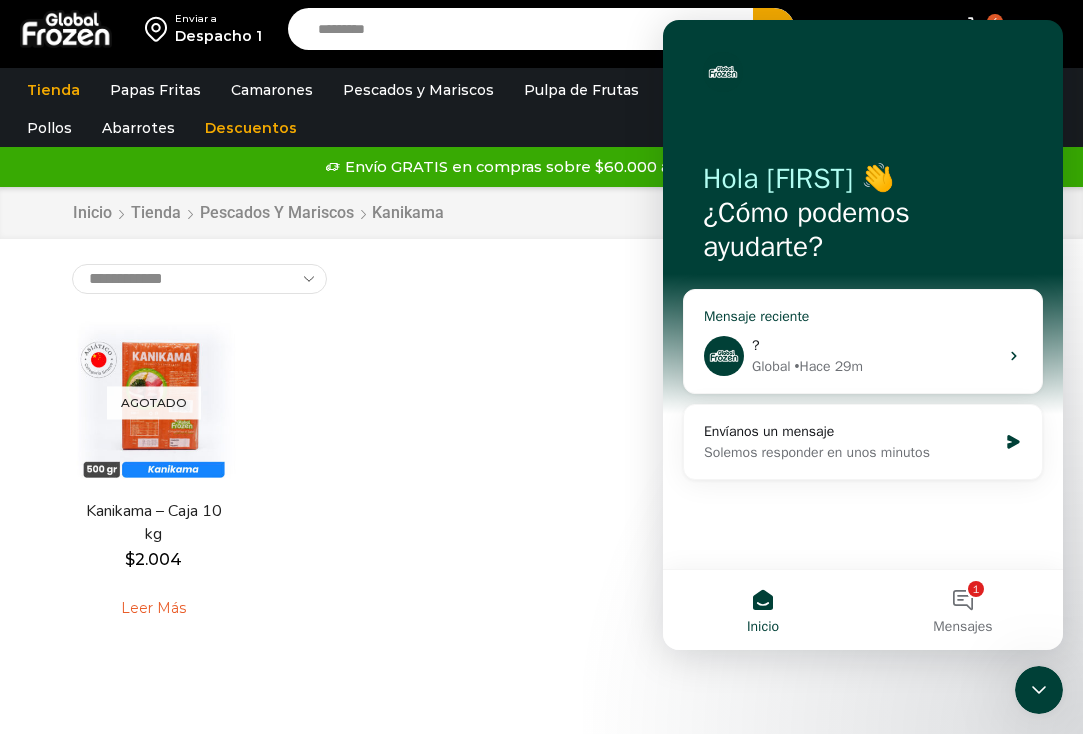 click on "?" at bounding box center (875, 345) 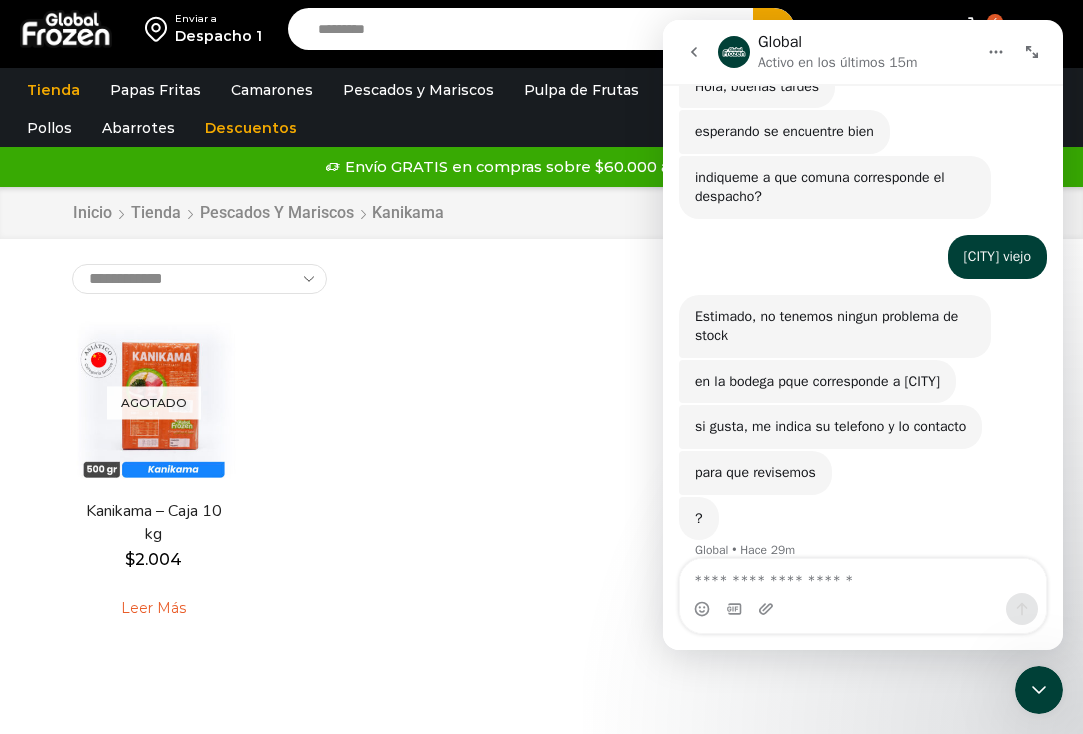 scroll, scrollTop: 512, scrollLeft: 0, axis: vertical 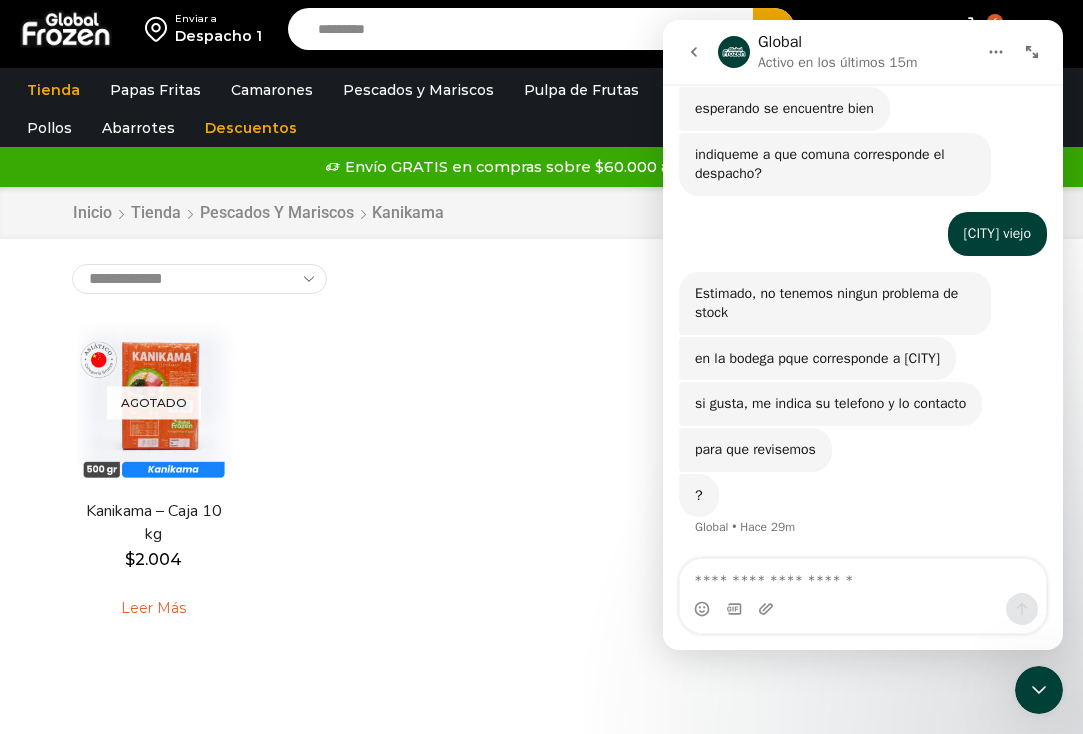 click at bounding box center (863, 576) 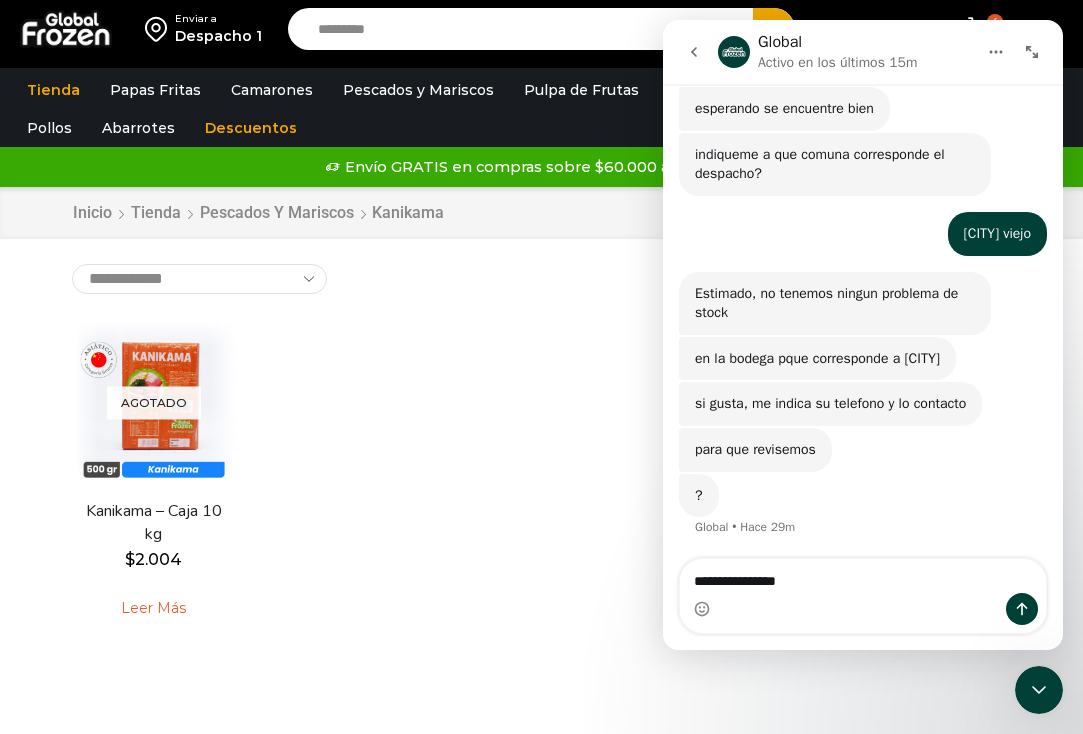 click on "**********" at bounding box center [863, 576] 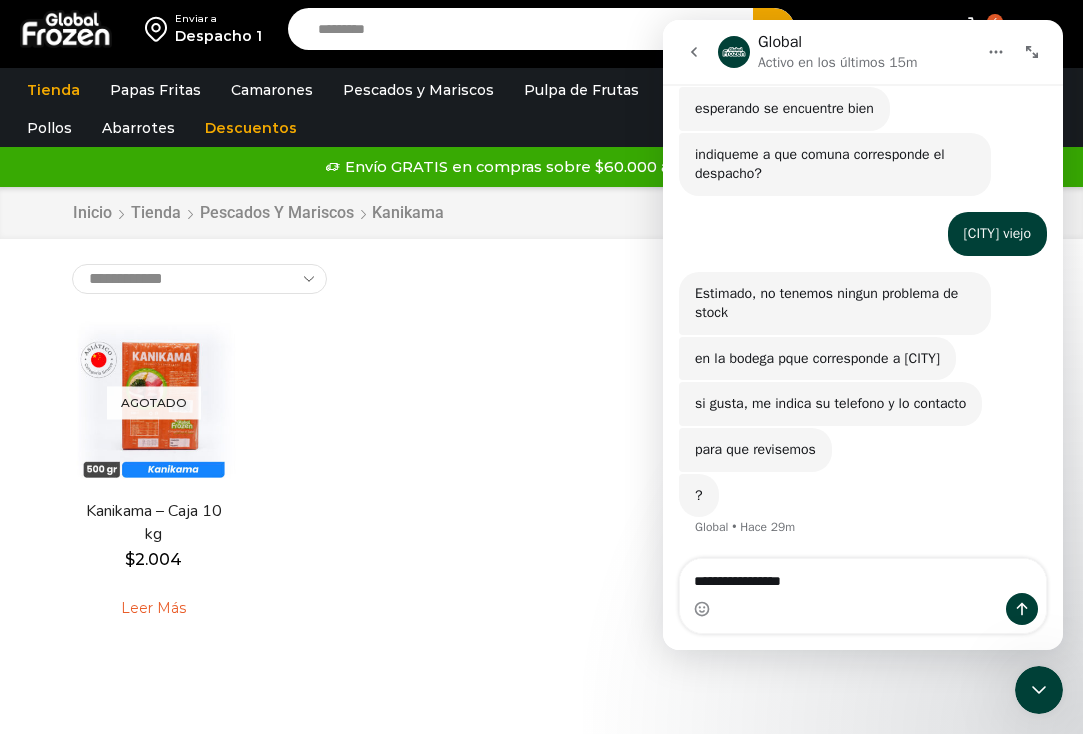click on "**********" at bounding box center (863, 576) 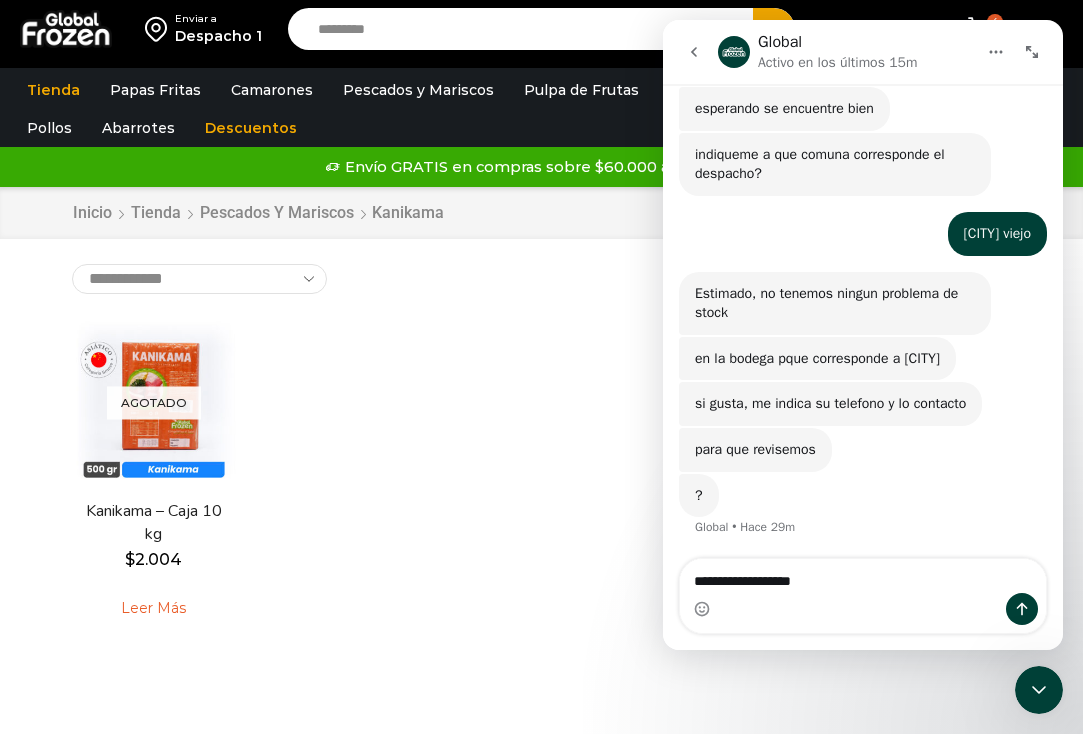 click on "**********" at bounding box center [863, 576] 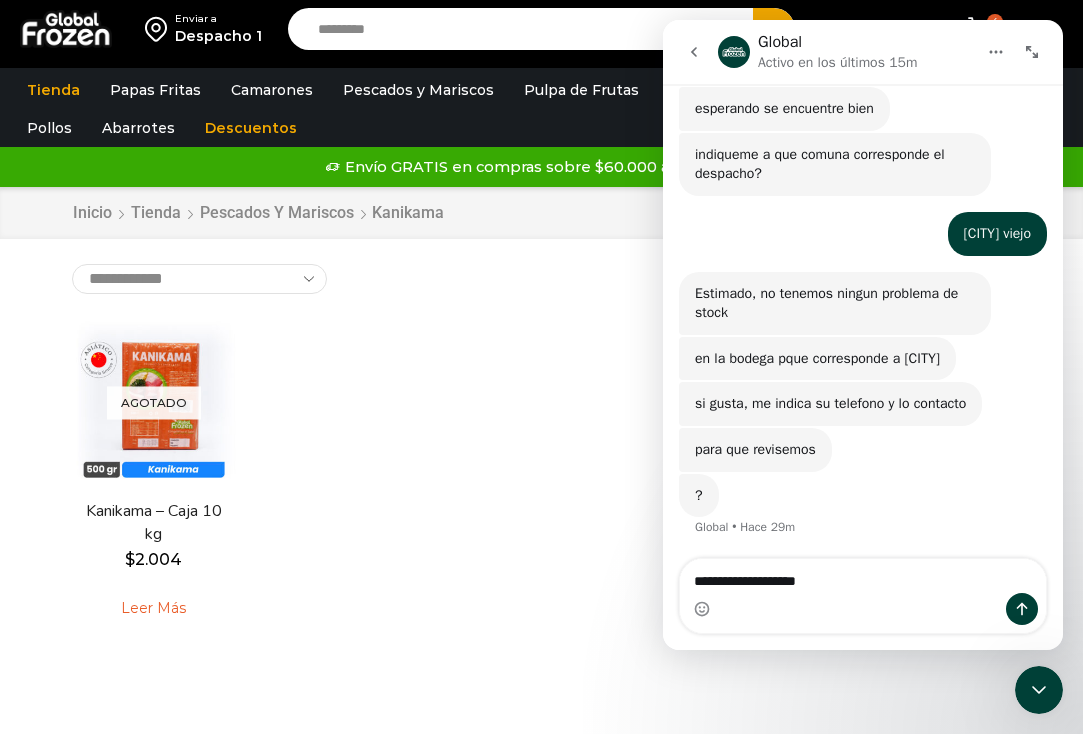 click on "**********" at bounding box center (863, 576) 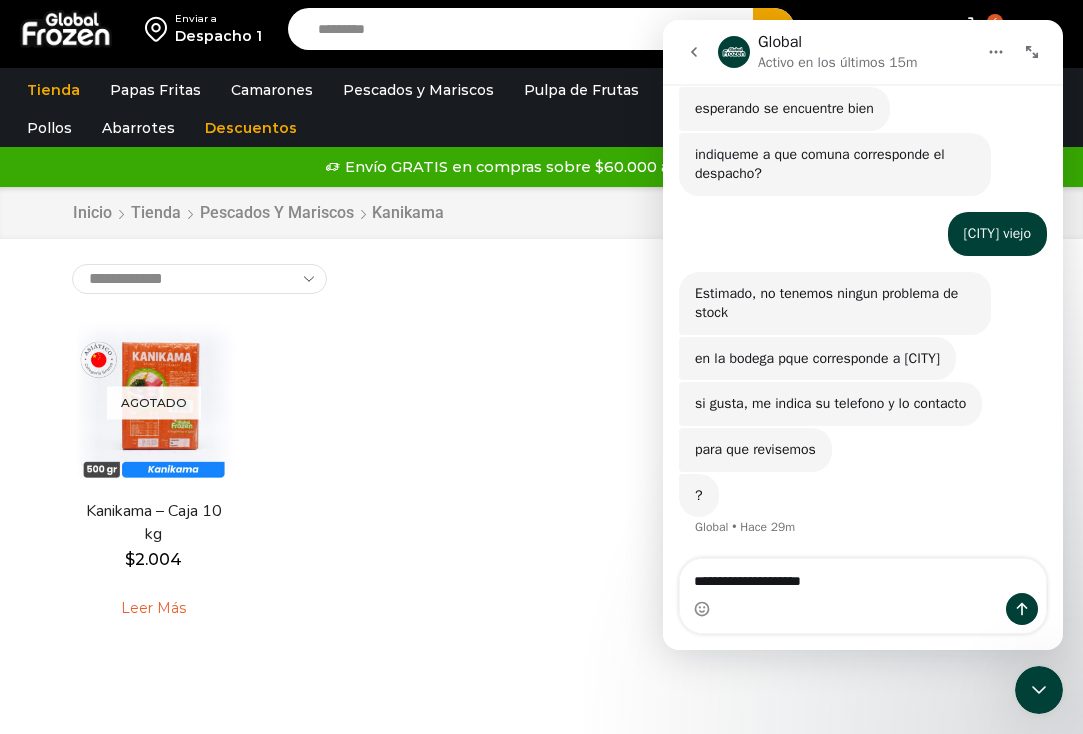 scroll, scrollTop: 532, scrollLeft: 0, axis: vertical 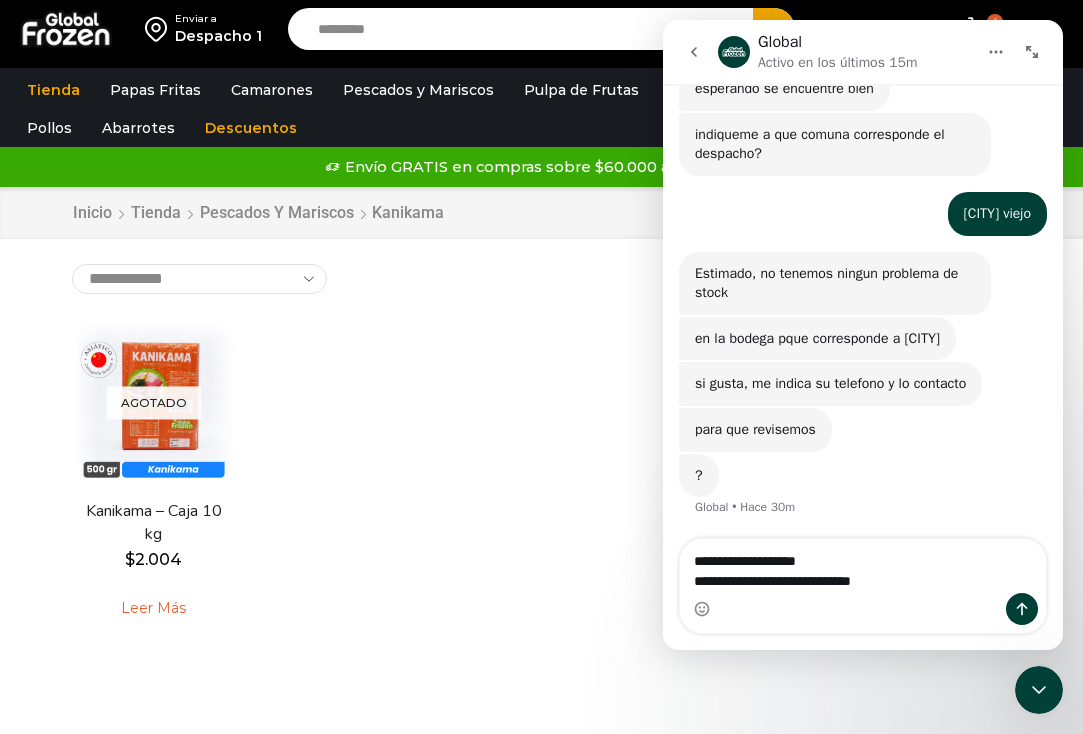 click on "**********" at bounding box center (863, 566) 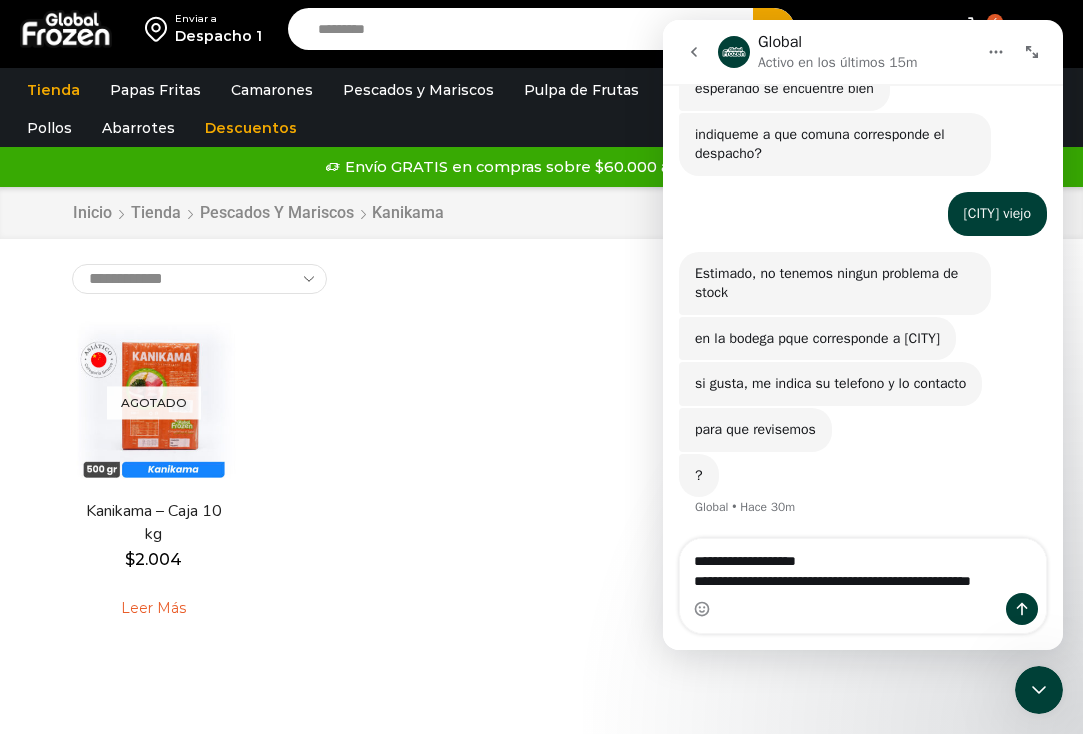 scroll, scrollTop: 552, scrollLeft: 0, axis: vertical 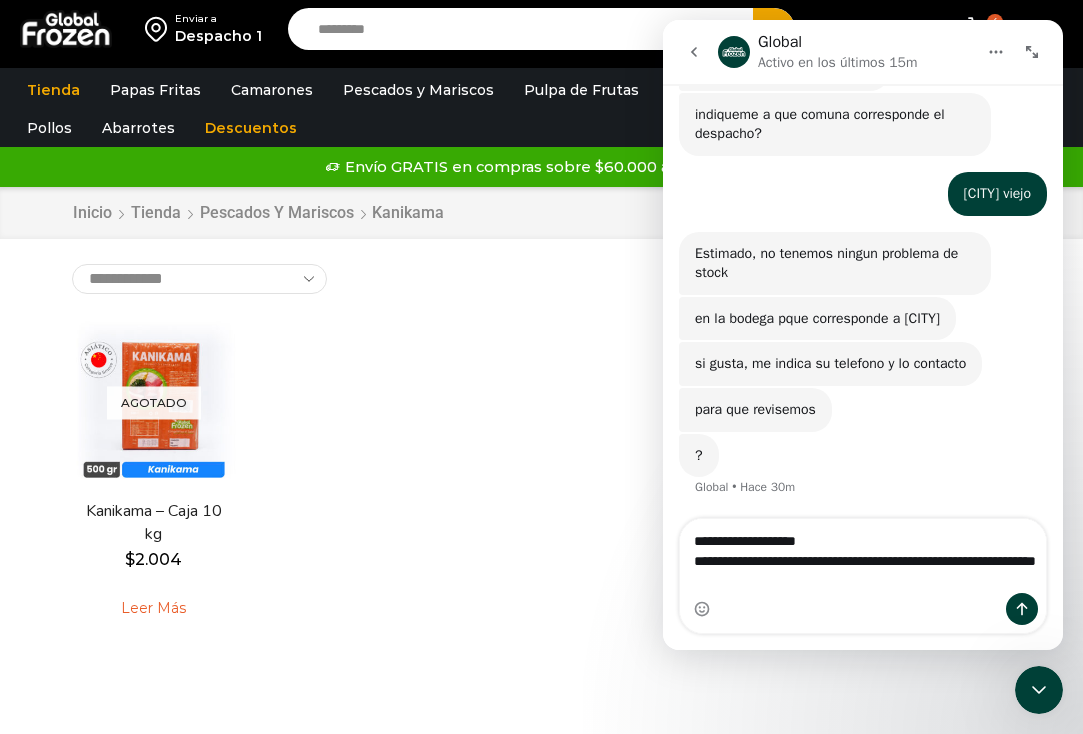 type on "**********" 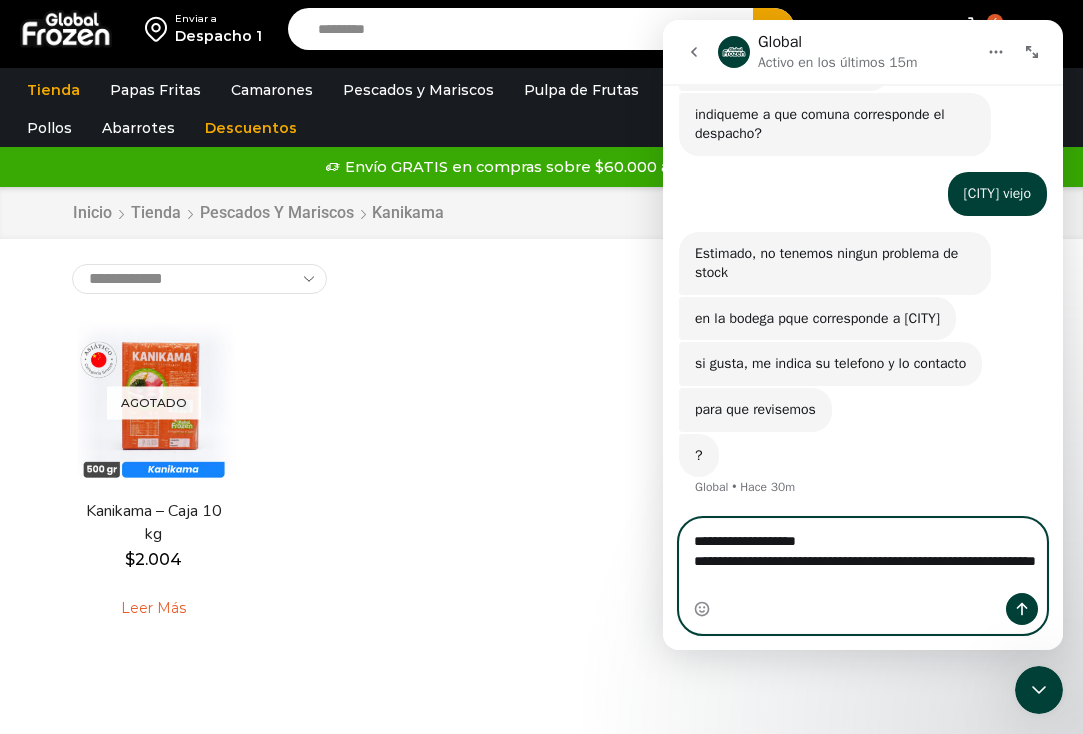 type 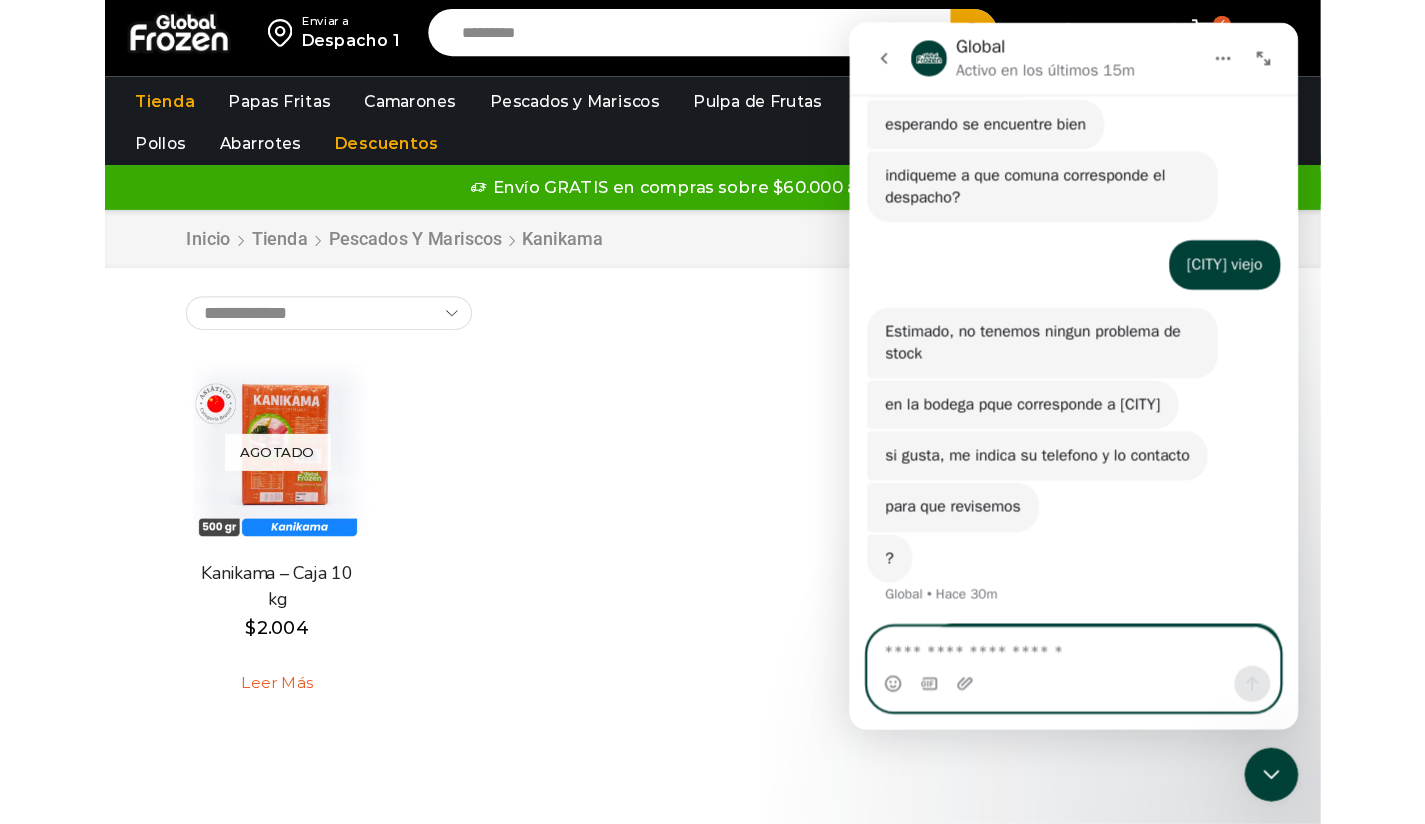 scroll, scrollTop: 609, scrollLeft: 0, axis: vertical 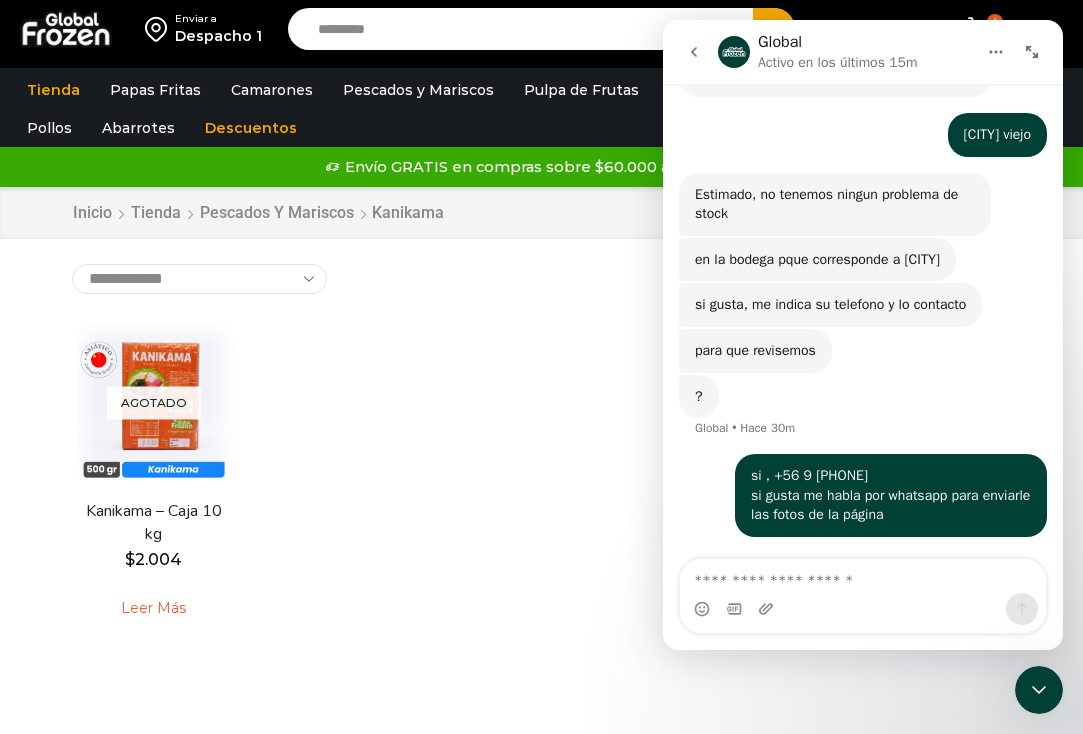 click on "Agotado
Vista Rápida
Kanikama – Caja 10 kg
$ 2.004
Leer más" at bounding box center [542, 481] 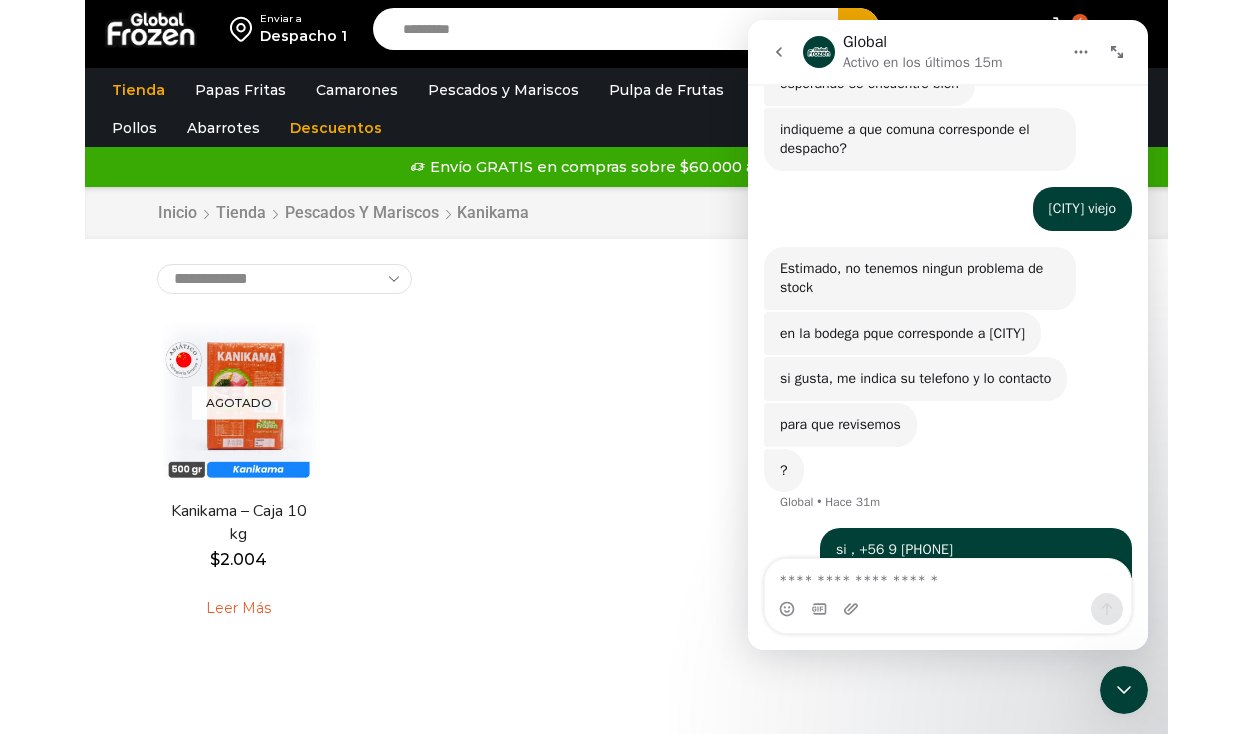 scroll, scrollTop: 596, scrollLeft: 0, axis: vertical 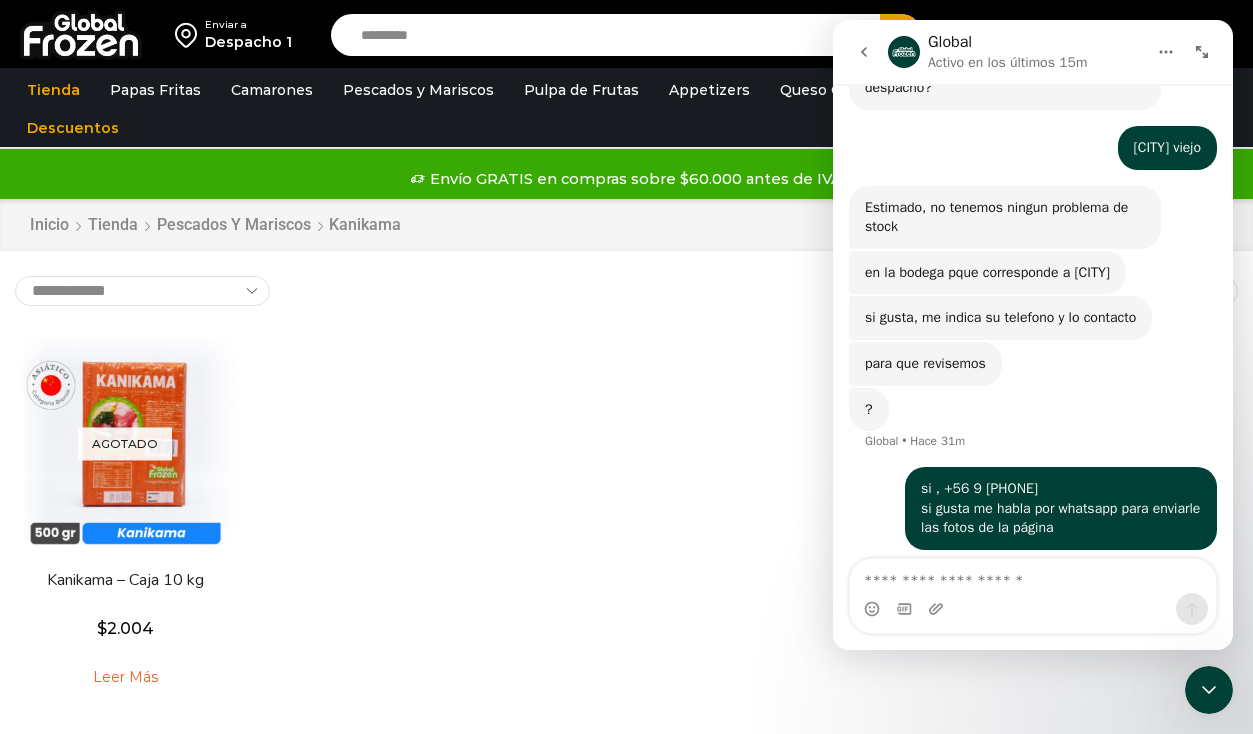 click on "Agotado
Vista Rápida
Kanikama – Caja 10 kg
$ 2.004
Leer más" at bounding box center [626, 521] 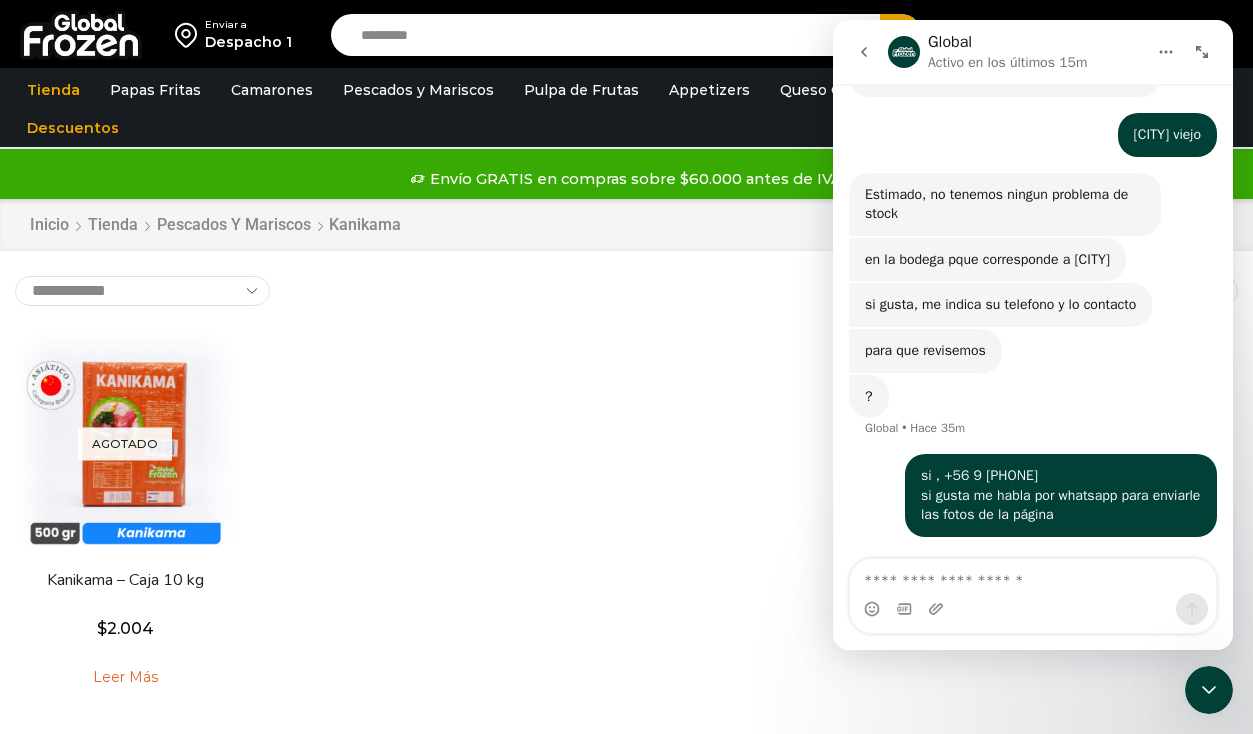 click on "Agotado
Vista Rápida
Kanikama – Caja 10 kg
$ 2.004
Leer más" at bounding box center [626, 521] 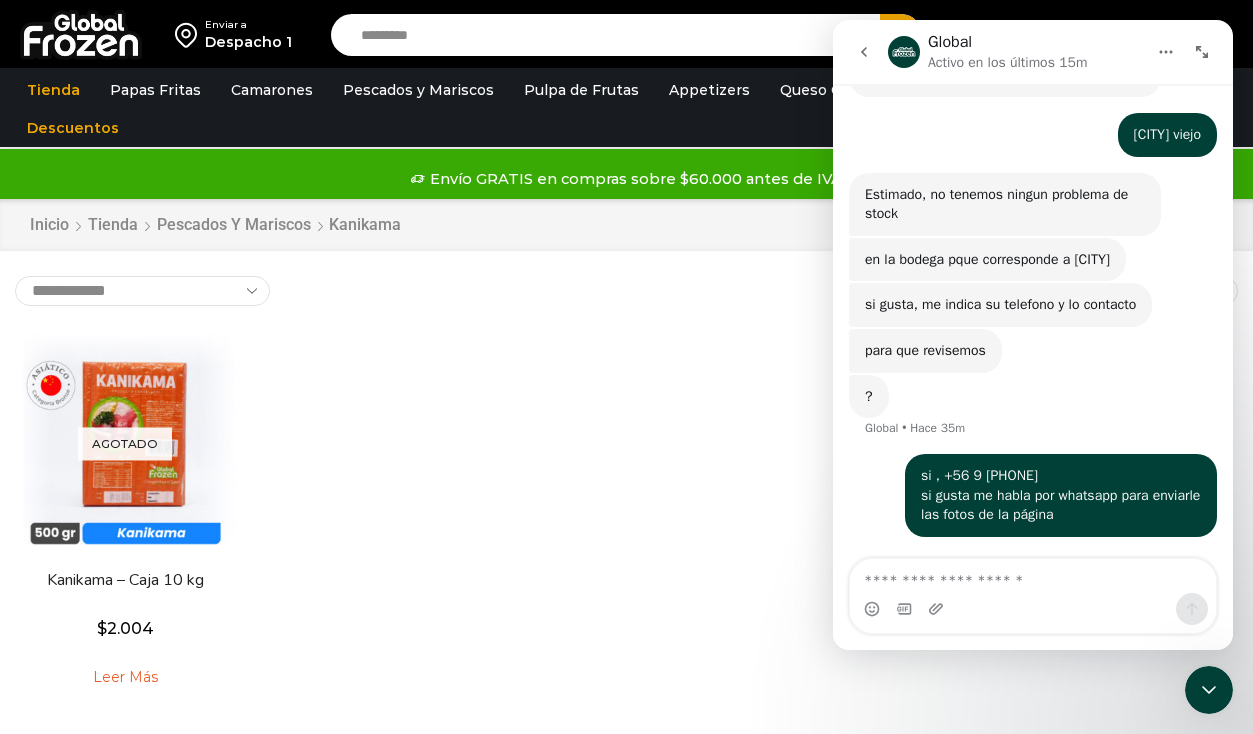click at bounding box center [864, 52] 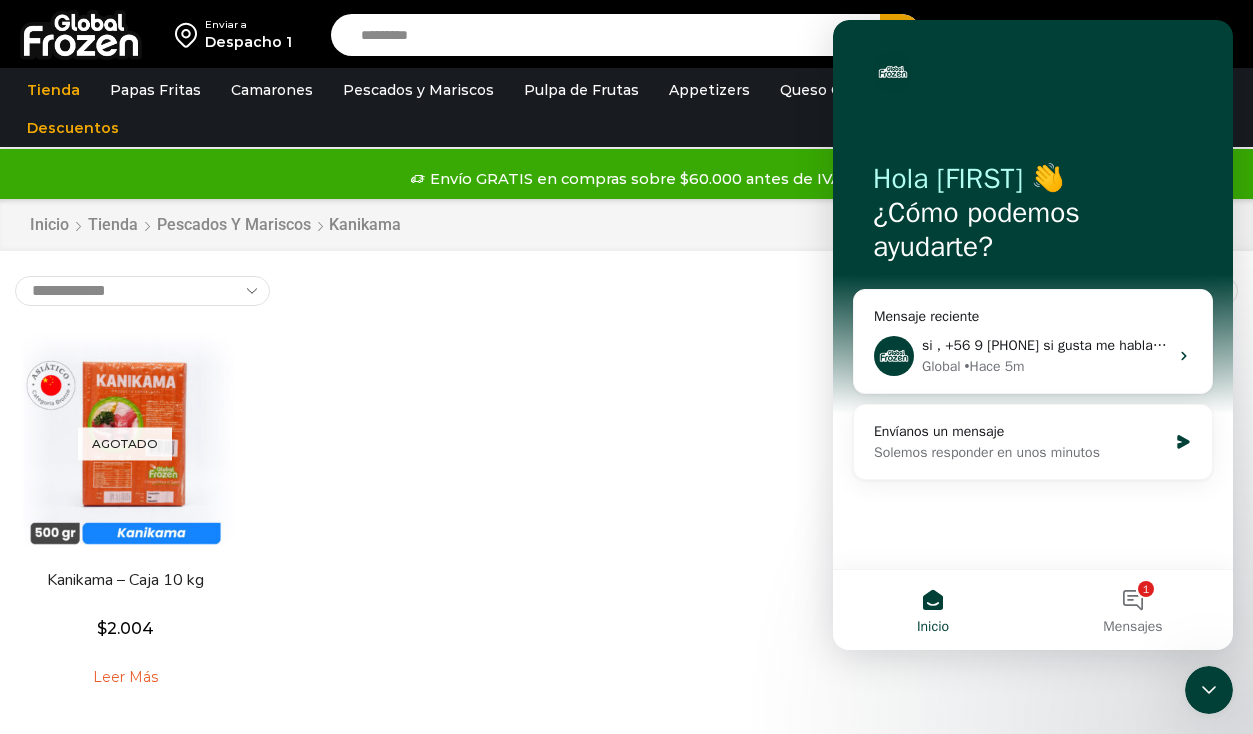 scroll, scrollTop: 0, scrollLeft: 0, axis: both 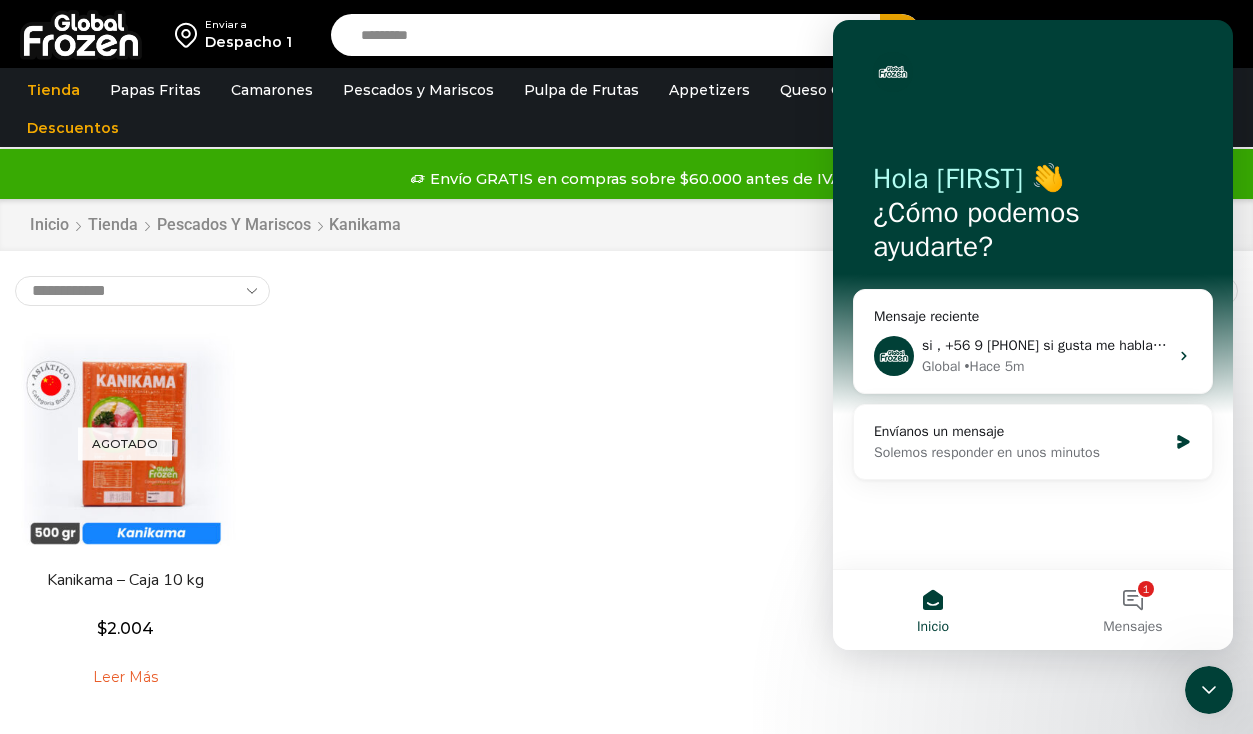 click on "**********" at bounding box center [626, 500] 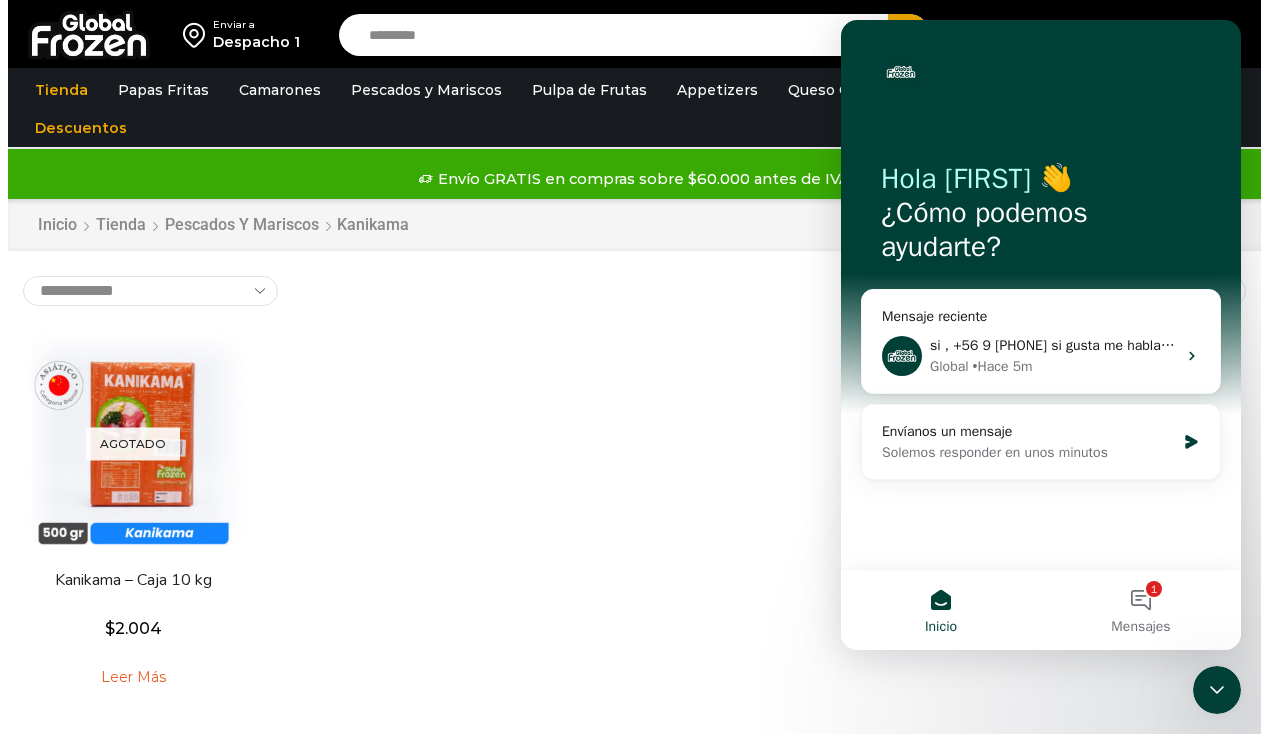 scroll, scrollTop: 0, scrollLeft: 0, axis: both 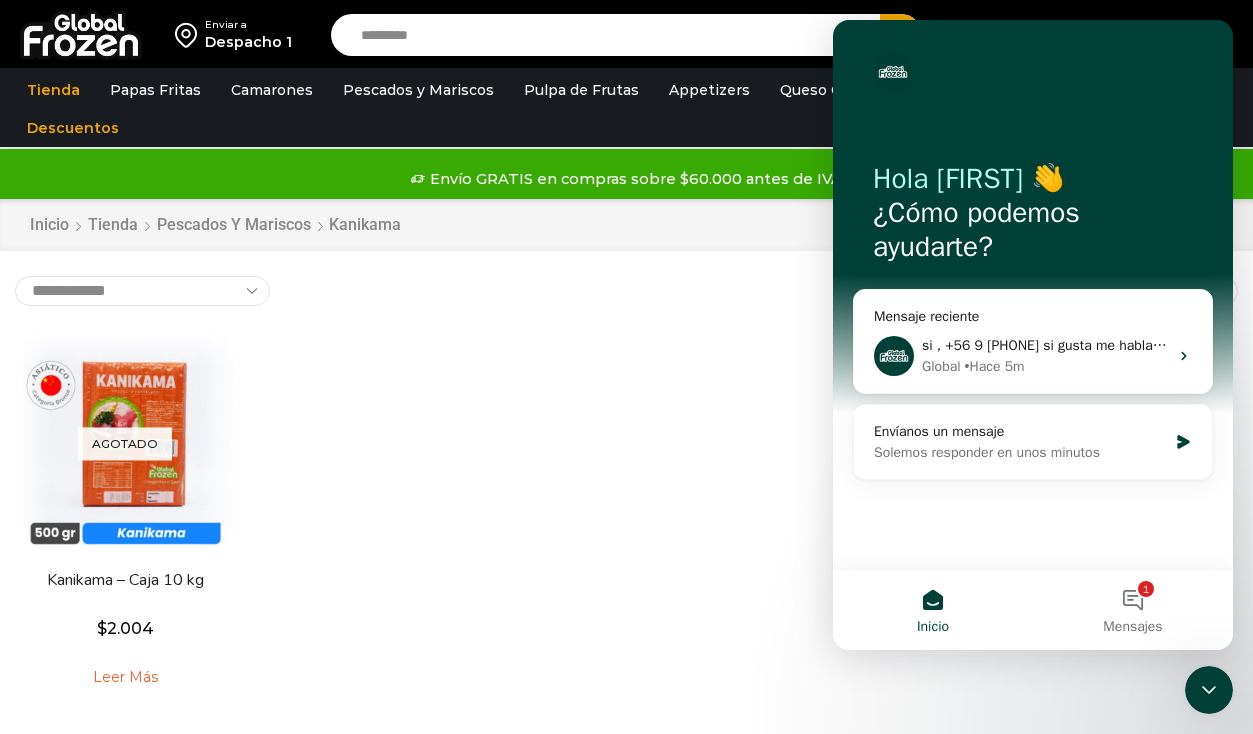 click on "Despacho 1" at bounding box center [248, 42] 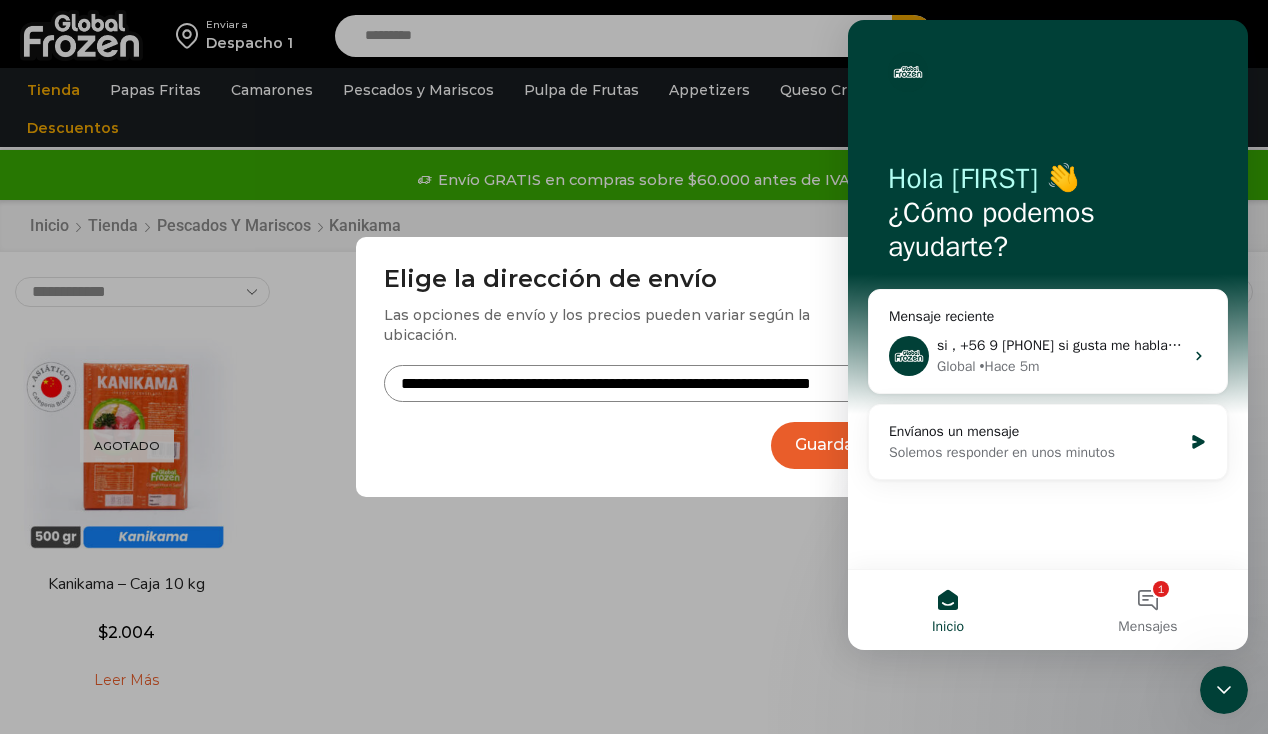 select on "**********" 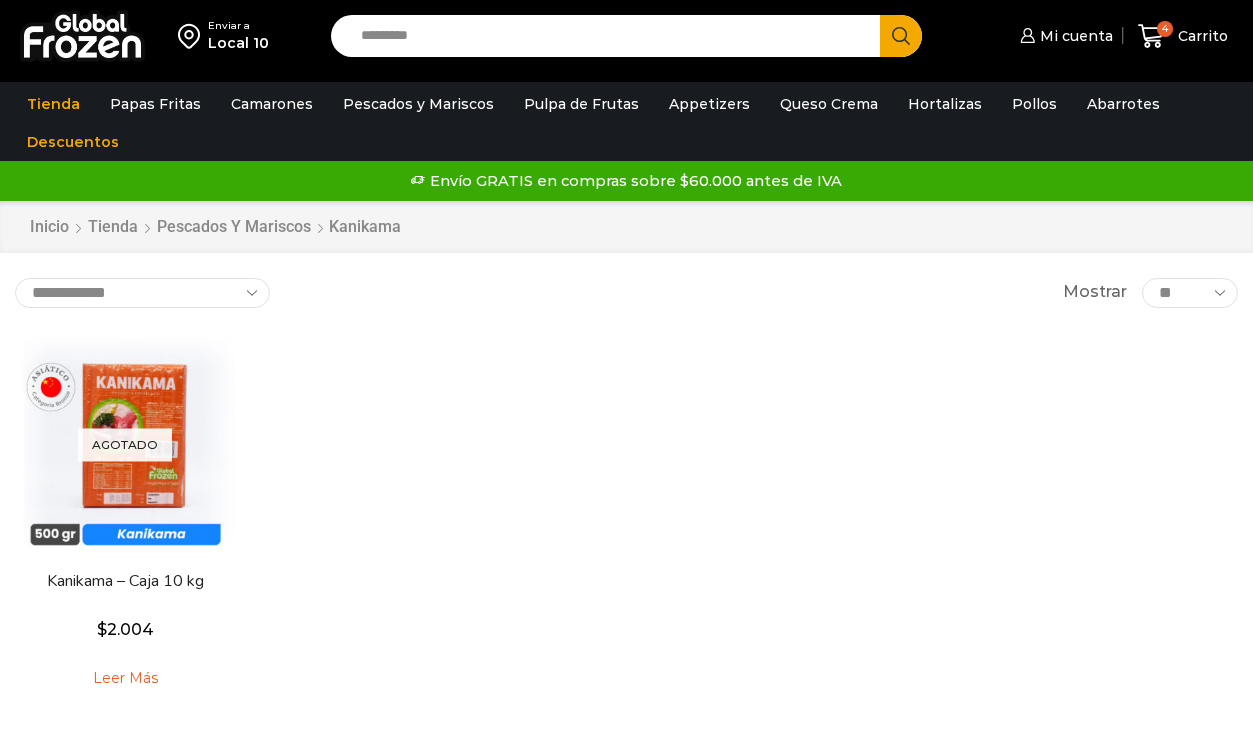 scroll, scrollTop: 0, scrollLeft: 0, axis: both 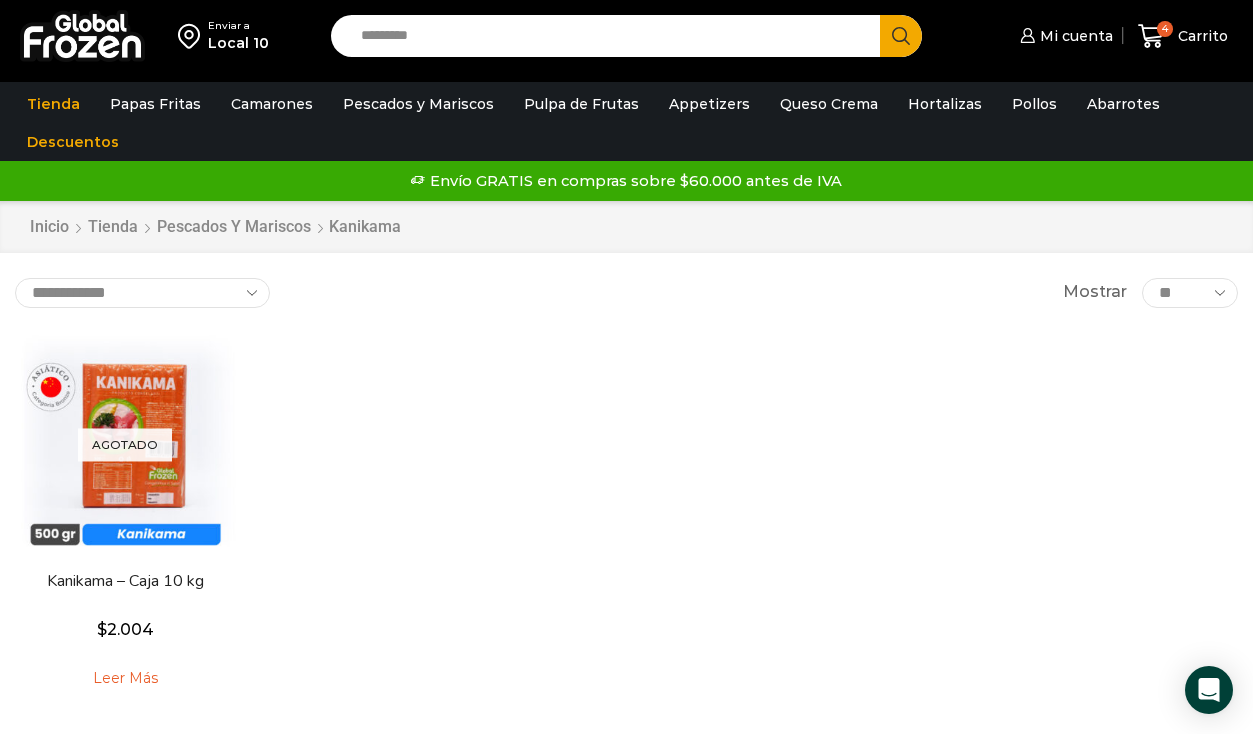 click on "Local 10" at bounding box center (238, 43) 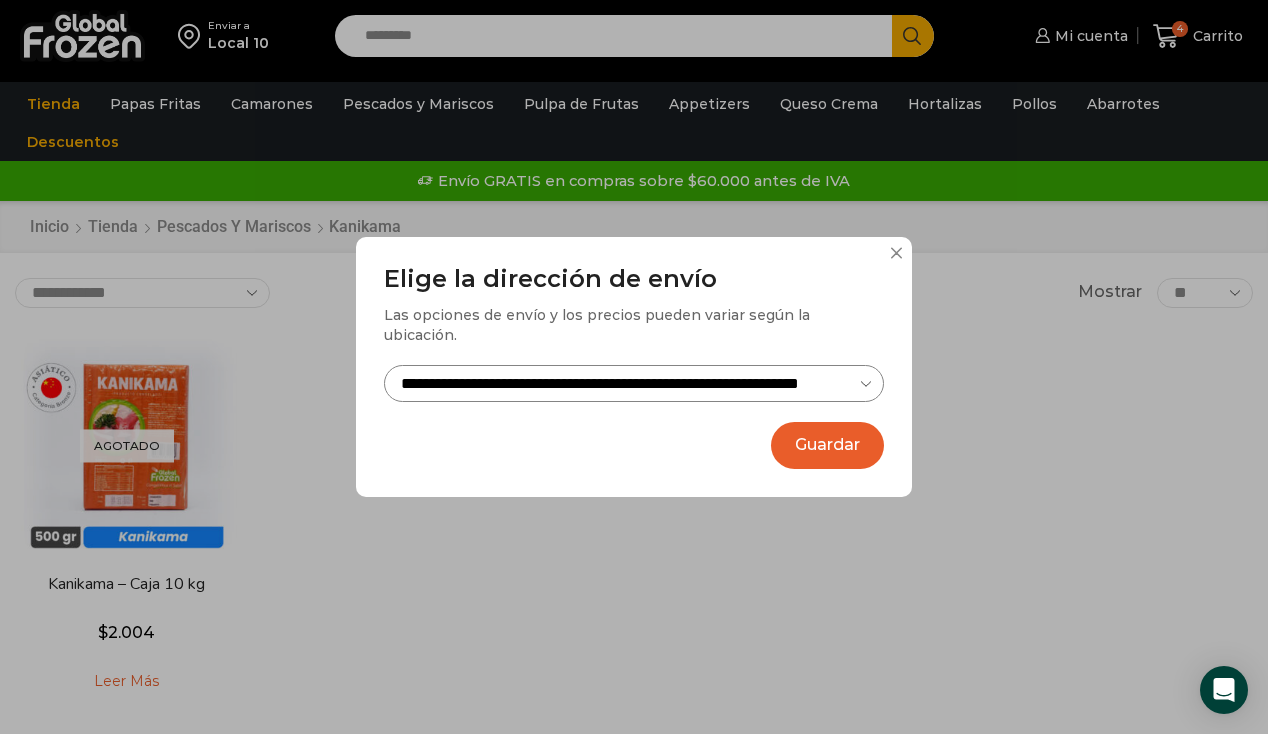 select on "**********" 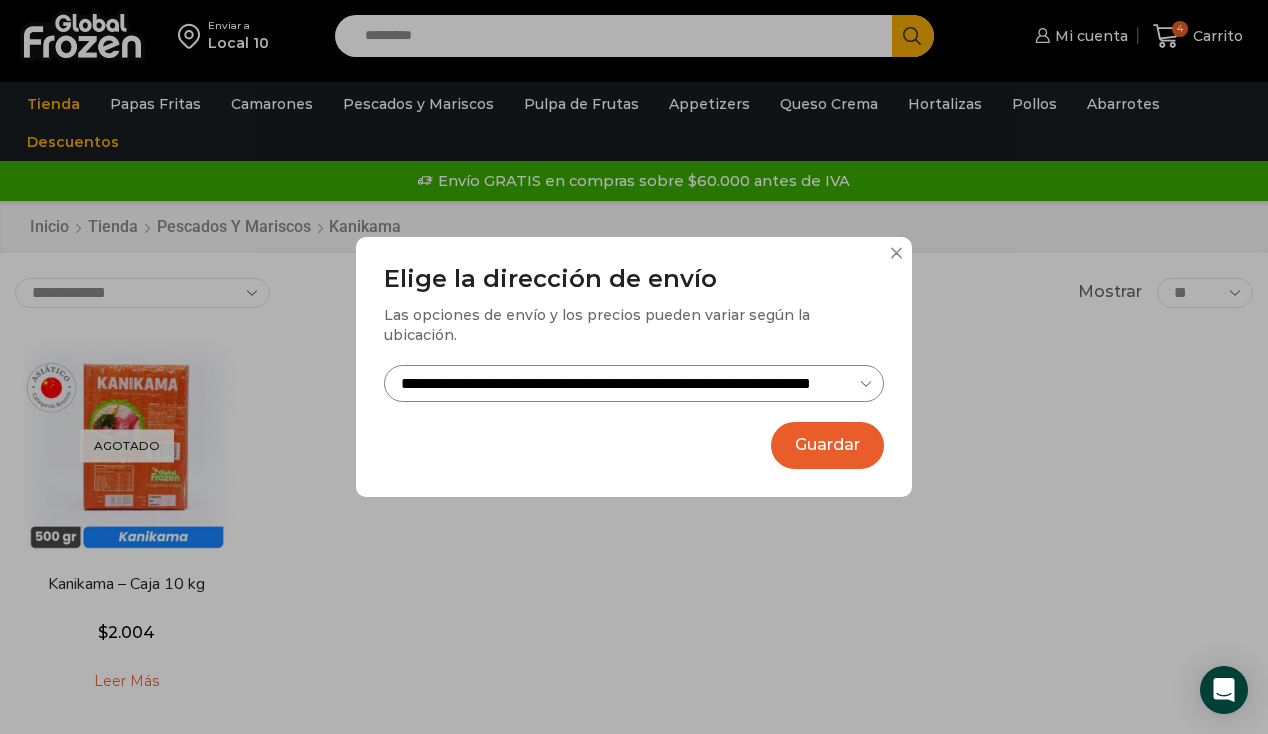 click on "Guardar" at bounding box center [827, 445] 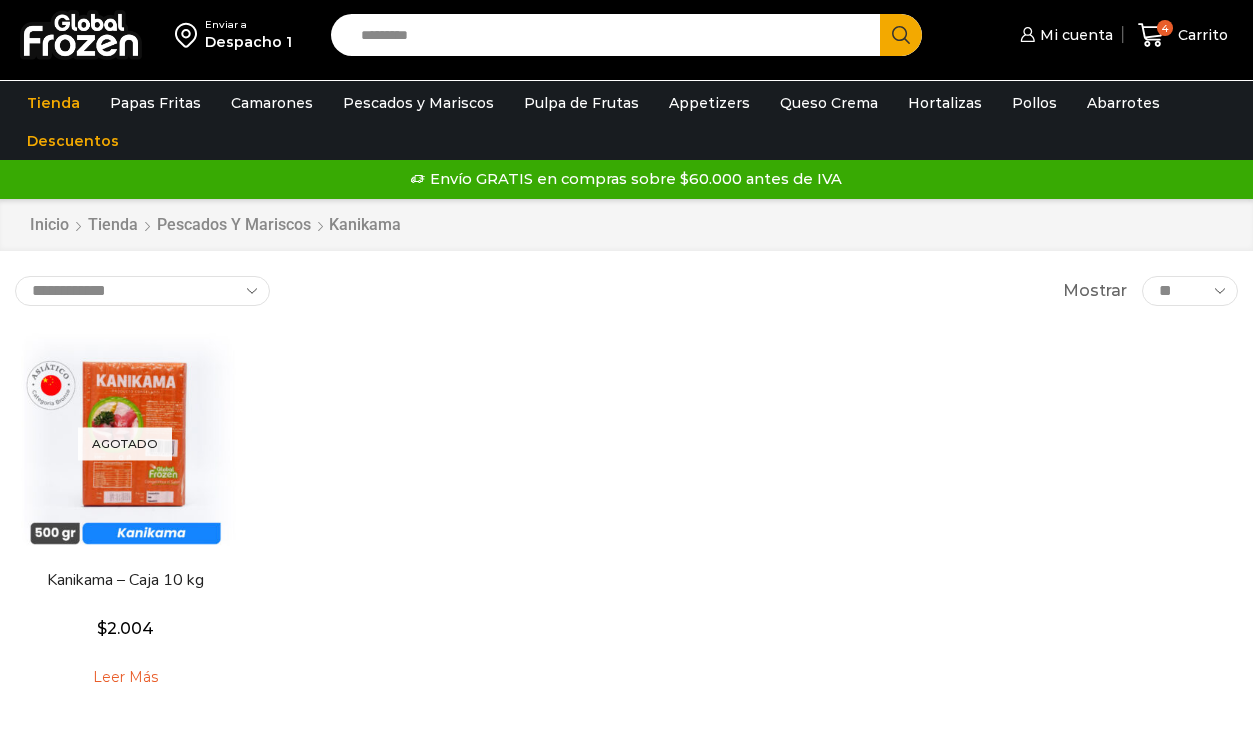 scroll, scrollTop: 0, scrollLeft: 0, axis: both 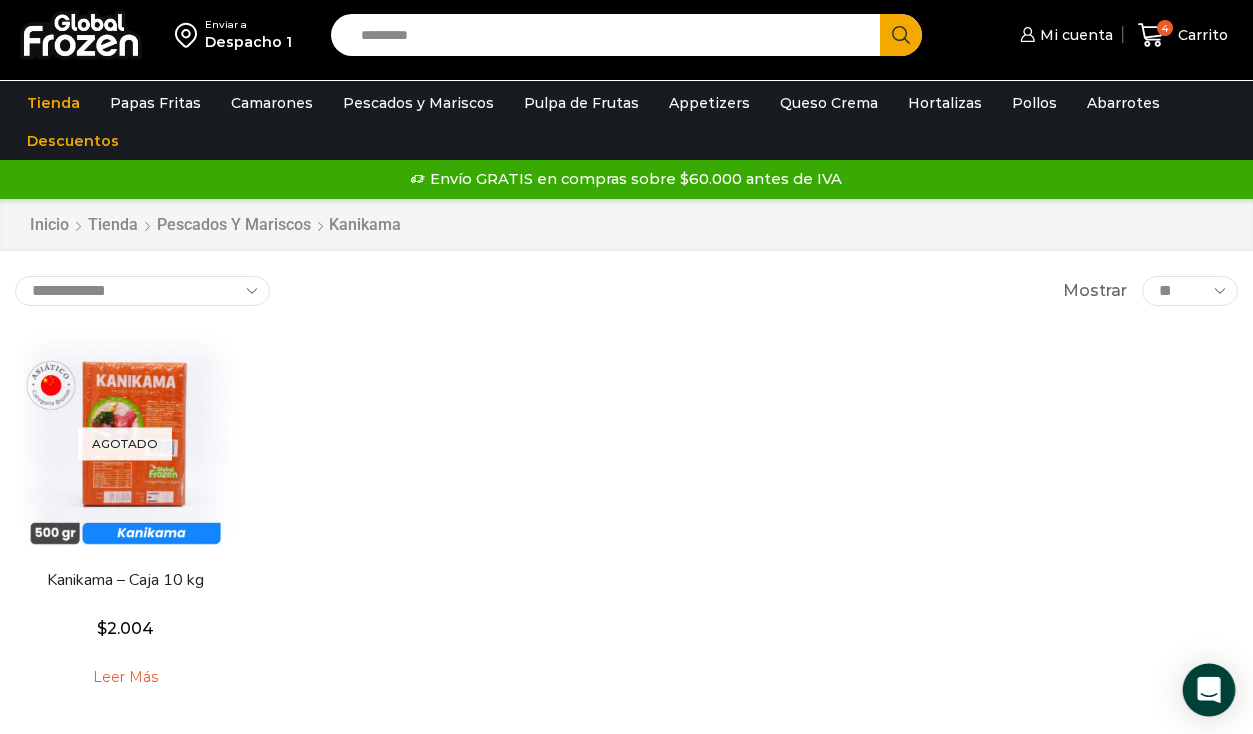 click 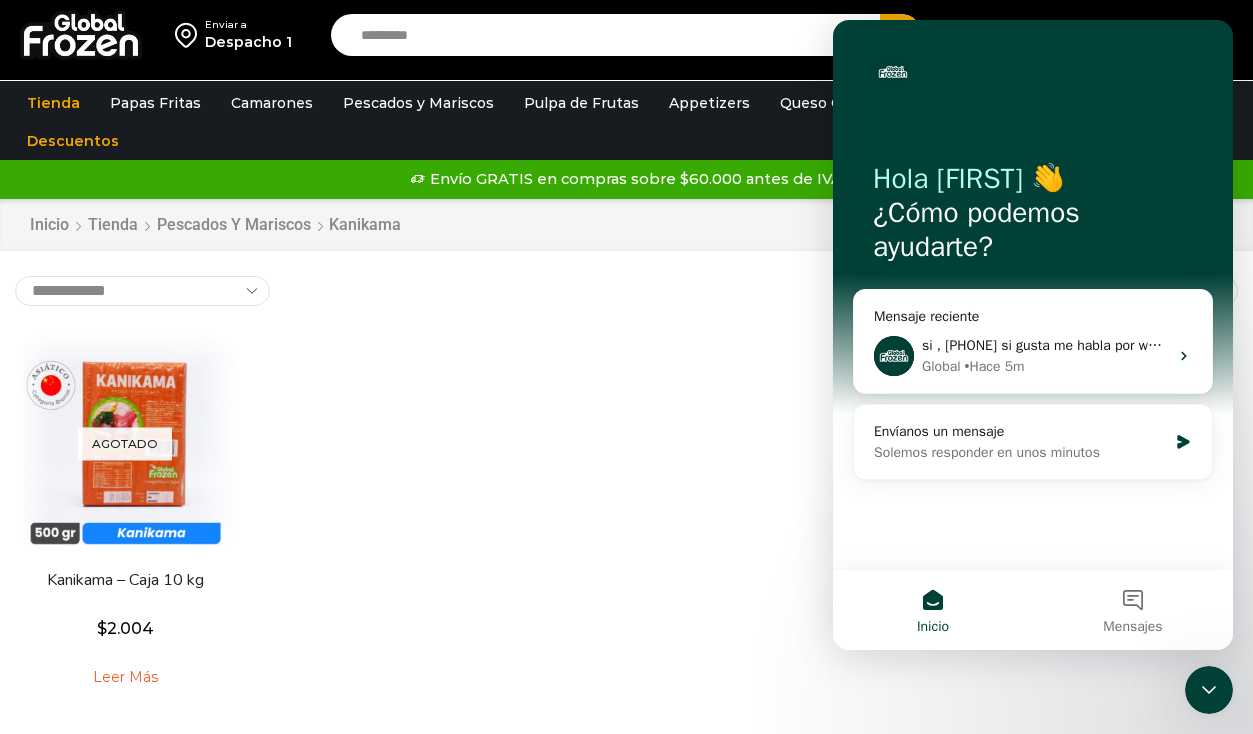 scroll, scrollTop: 0, scrollLeft: 0, axis: both 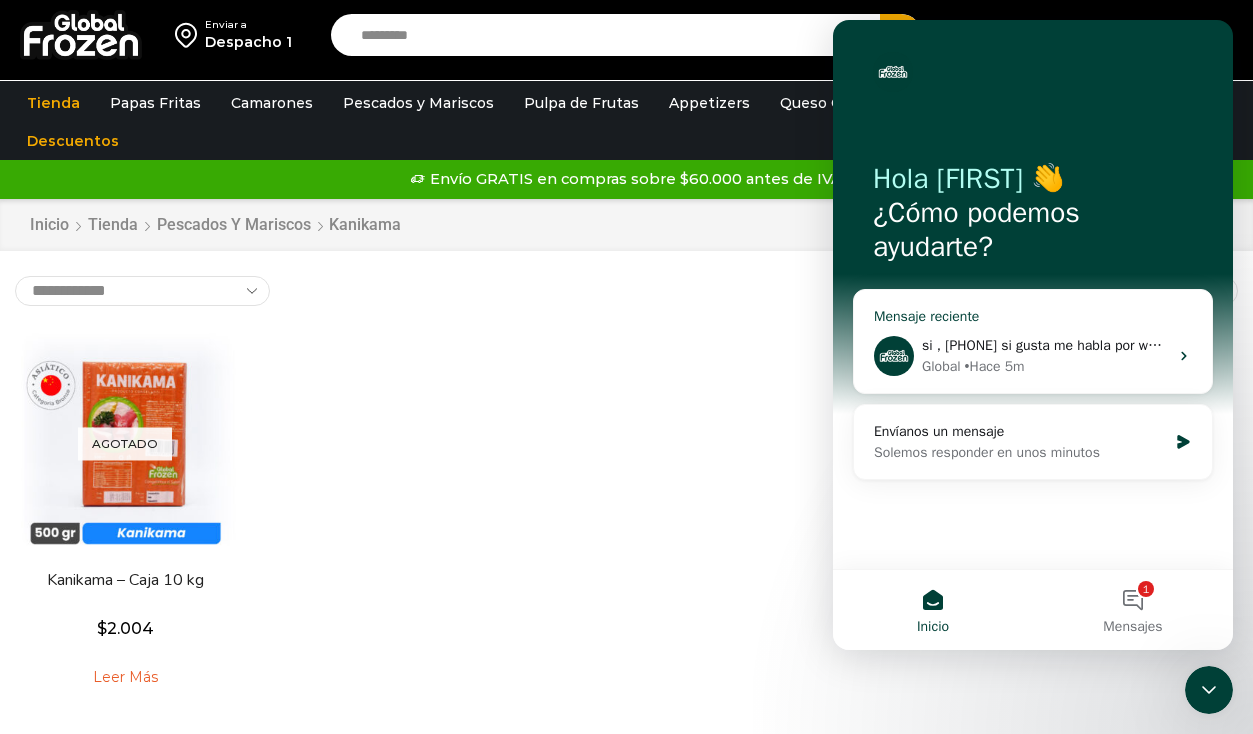 click on "si , [PHONE] si gusta me habla por whatsapp para enviarle las fotos de la página Global •  Hace 5m" at bounding box center [1033, 356] 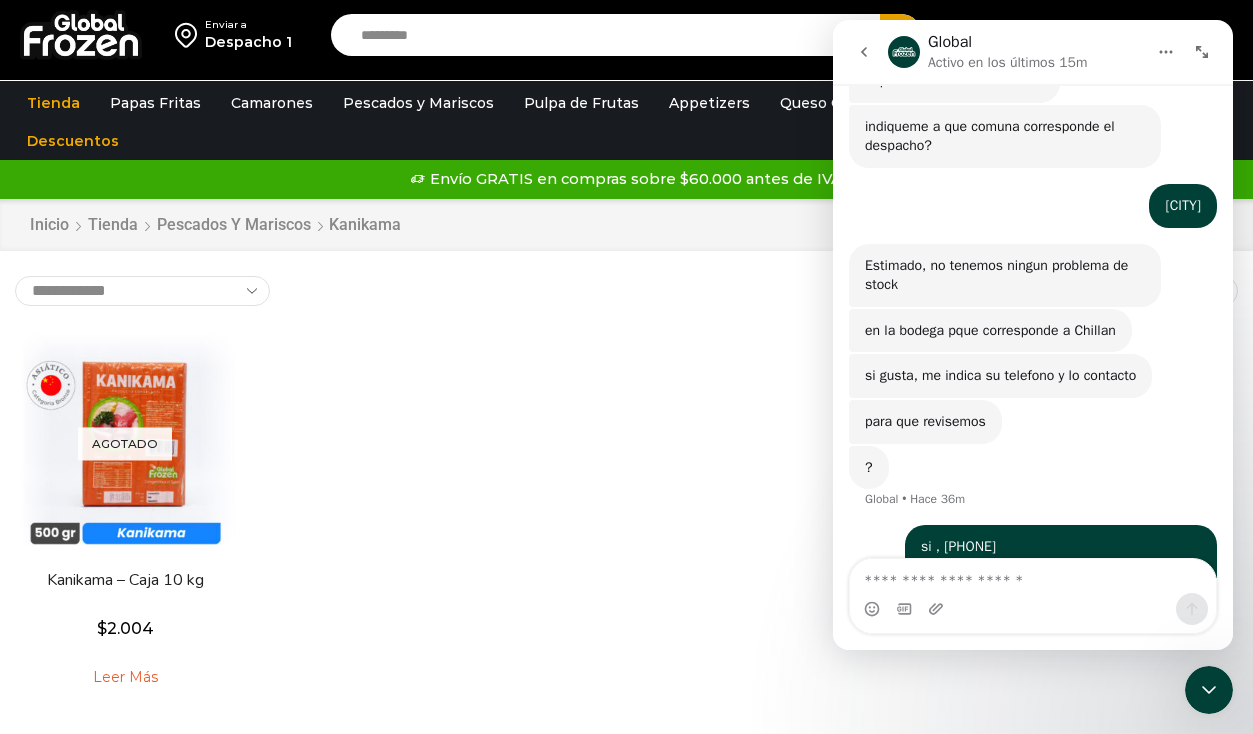 scroll, scrollTop: 609, scrollLeft: 0, axis: vertical 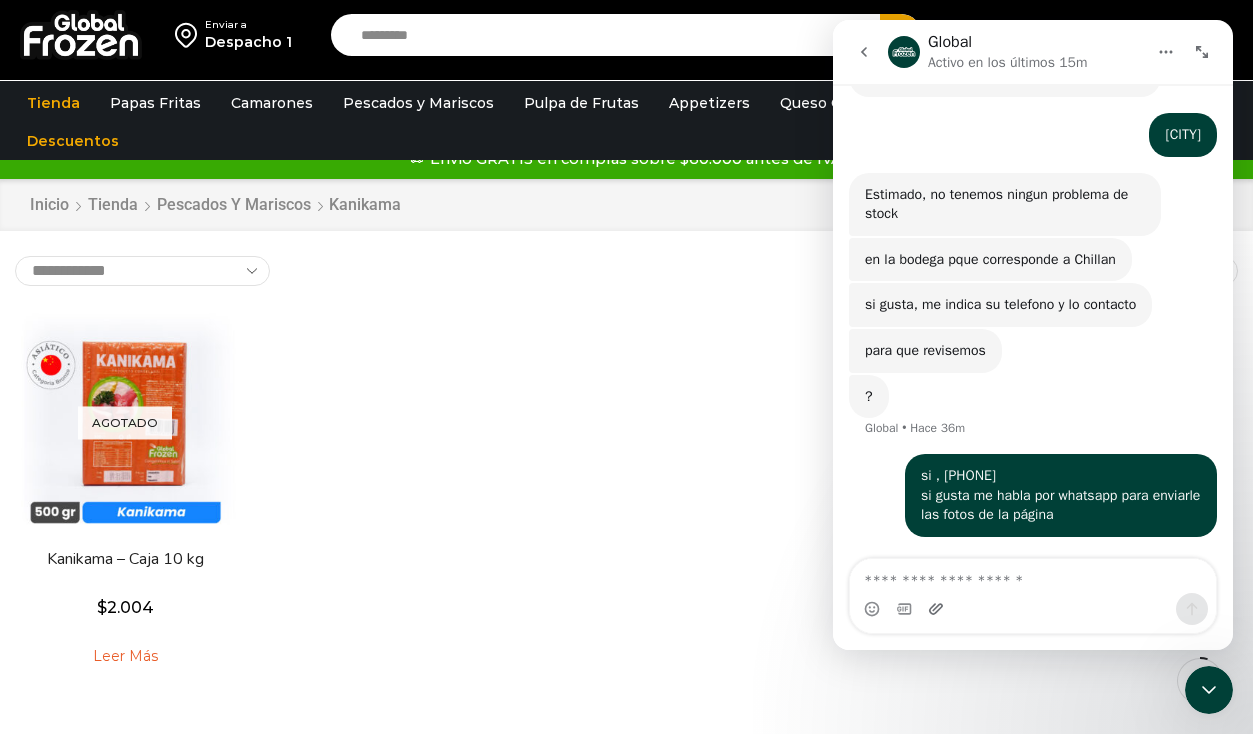 click 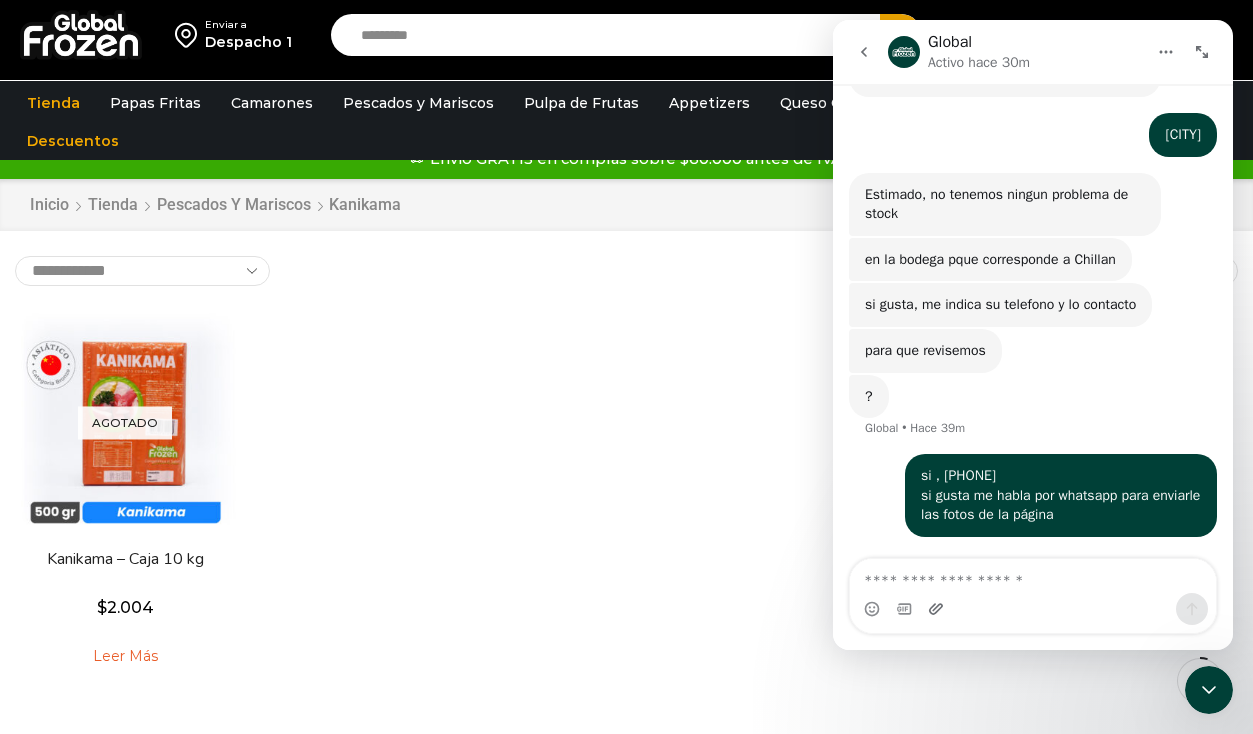 click 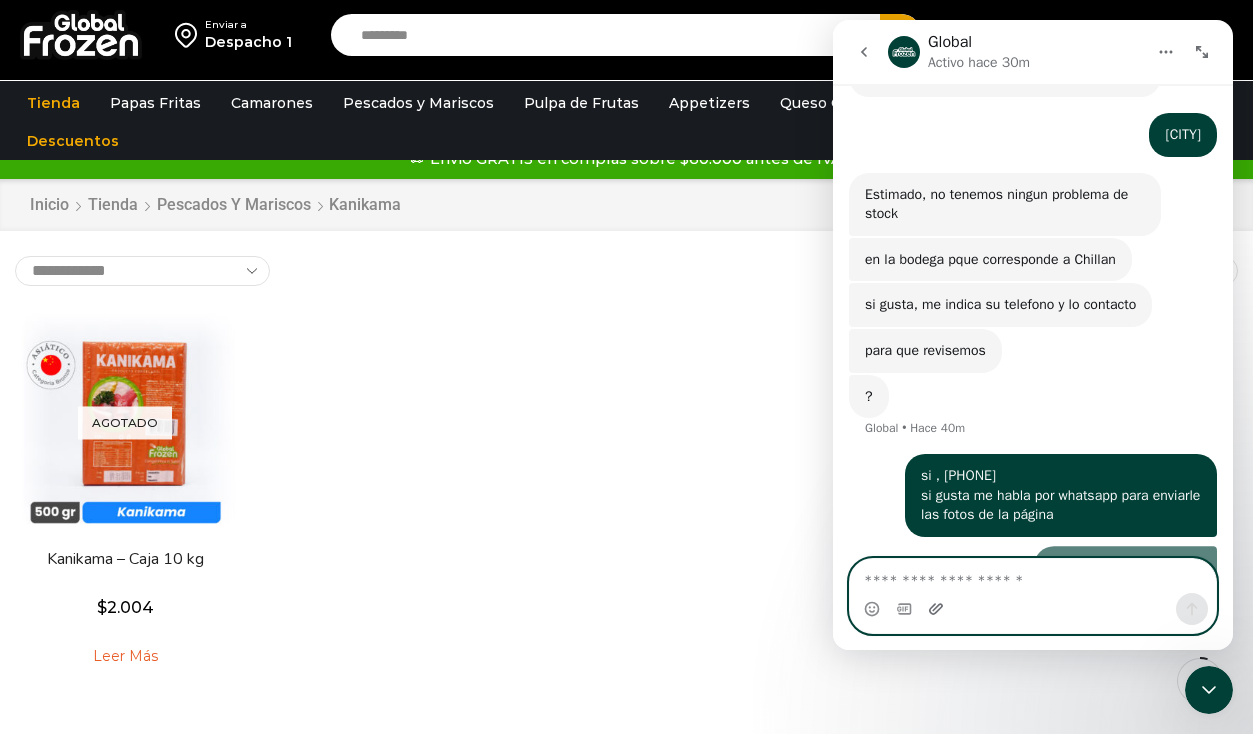 scroll, scrollTop: 587, scrollLeft: 0, axis: vertical 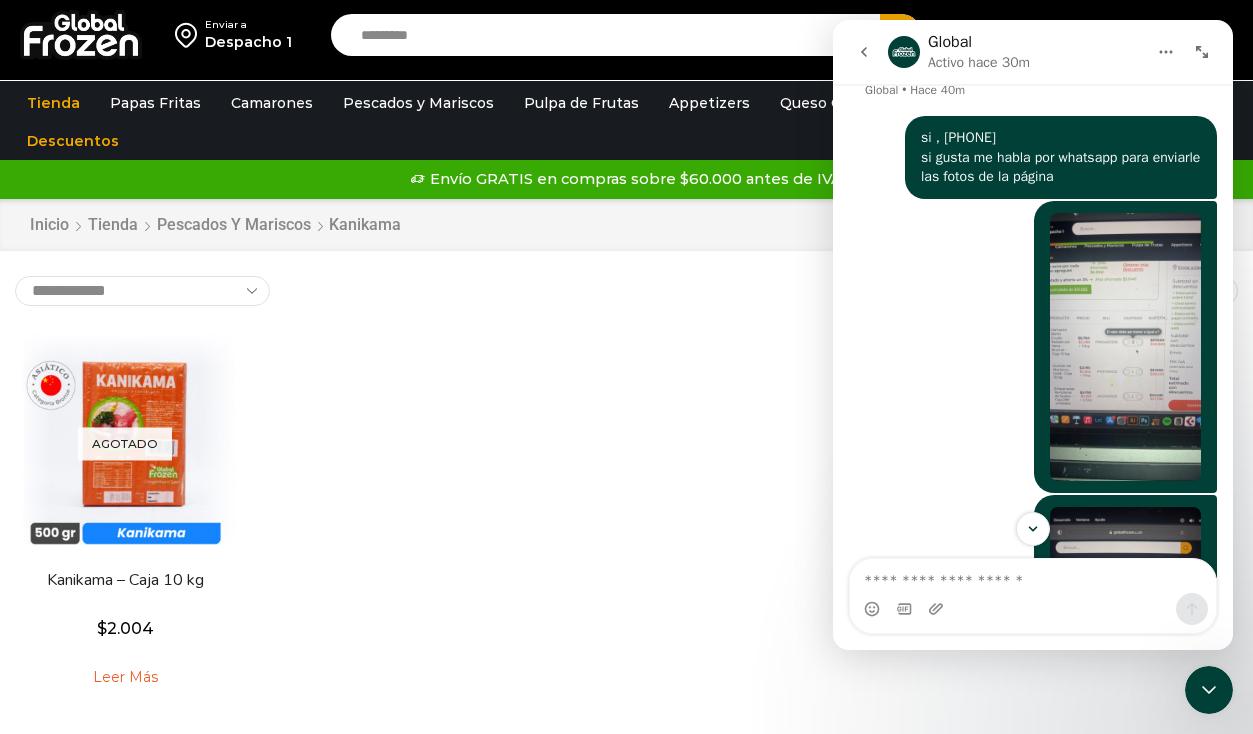 click at bounding box center (1125, 347) 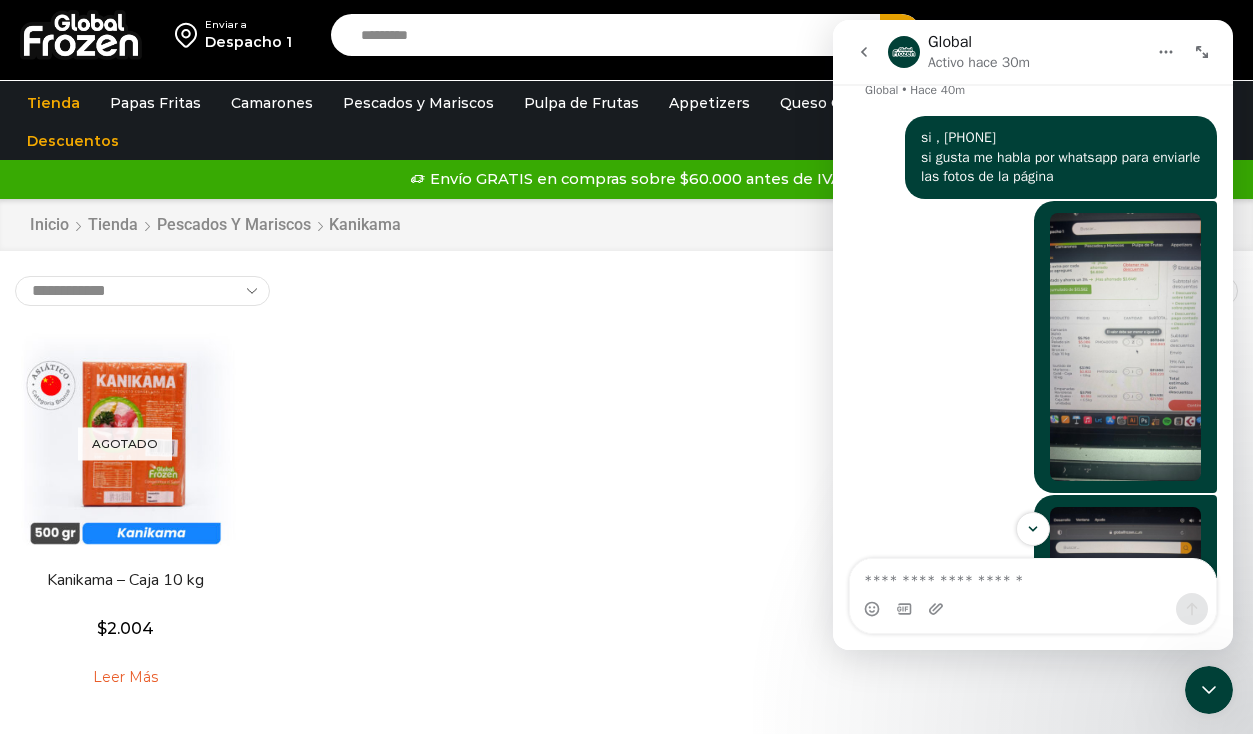 scroll, scrollTop: 0, scrollLeft: 0, axis: both 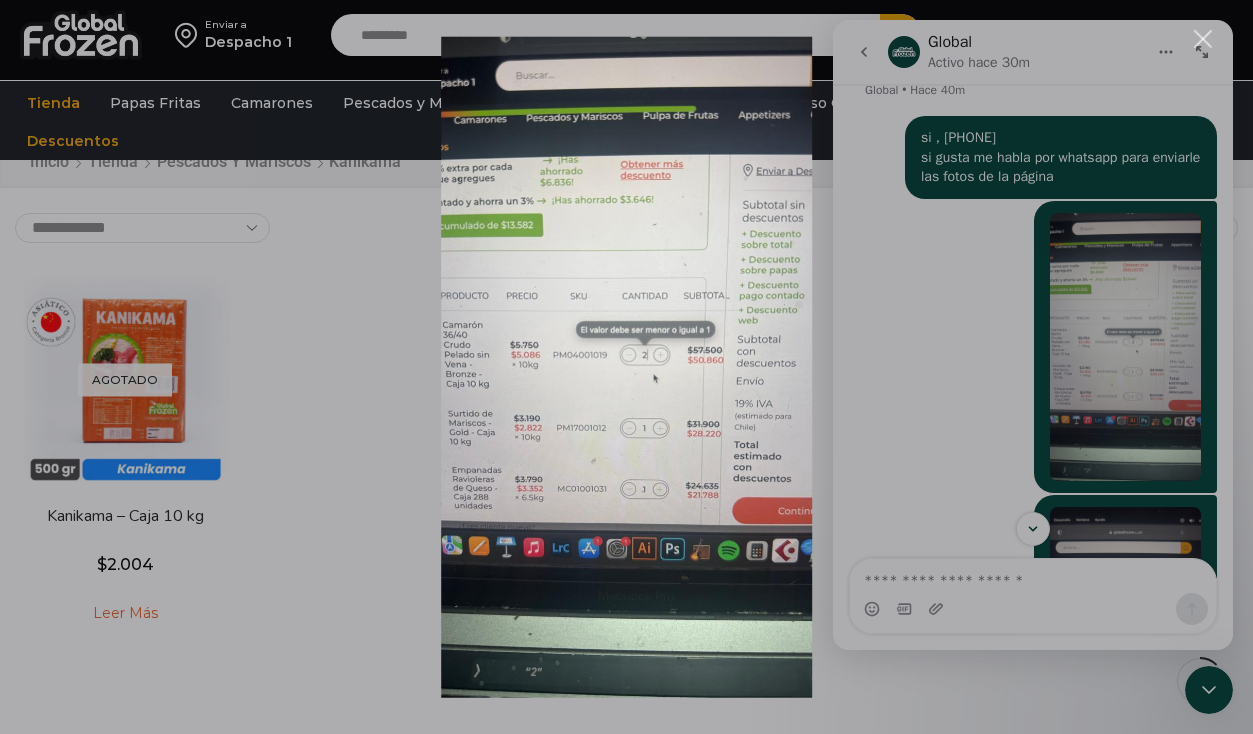 click at bounding box center (626, 367) 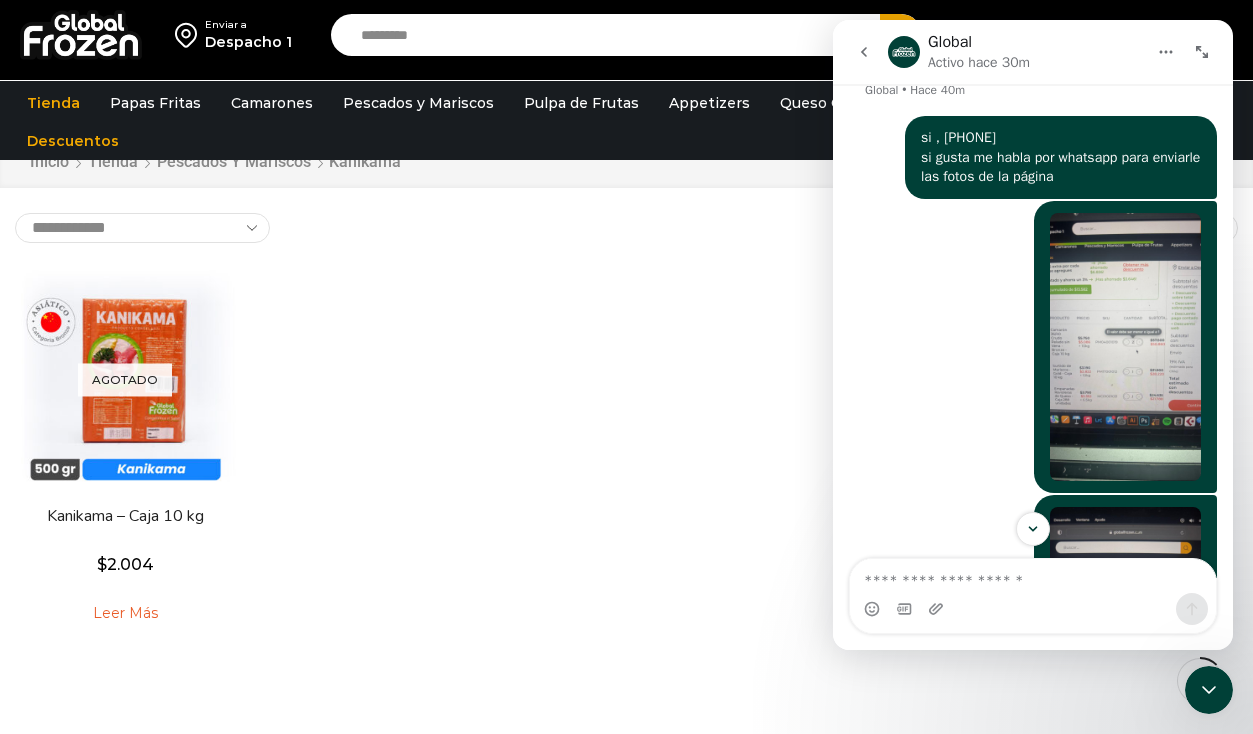 click at bounding box center (1033, 529) 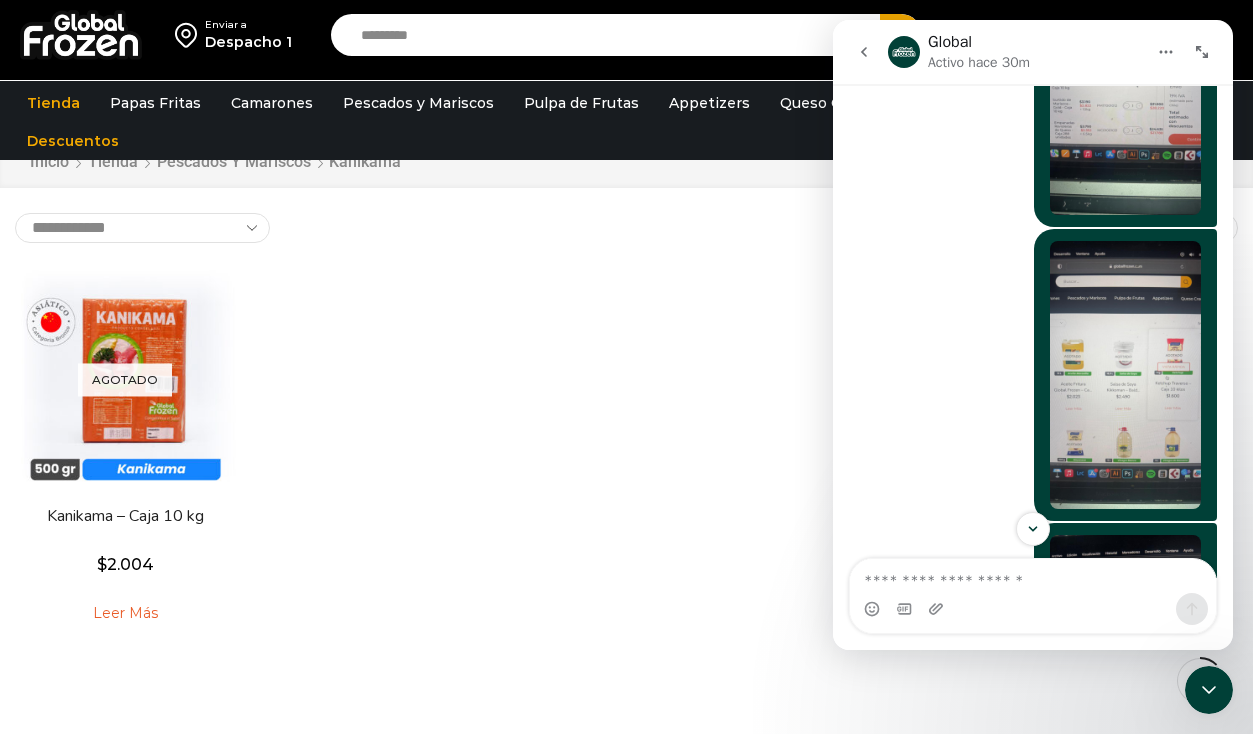 scroll, scrollTop: 1273, scrollLeft: 0, axis: vertical 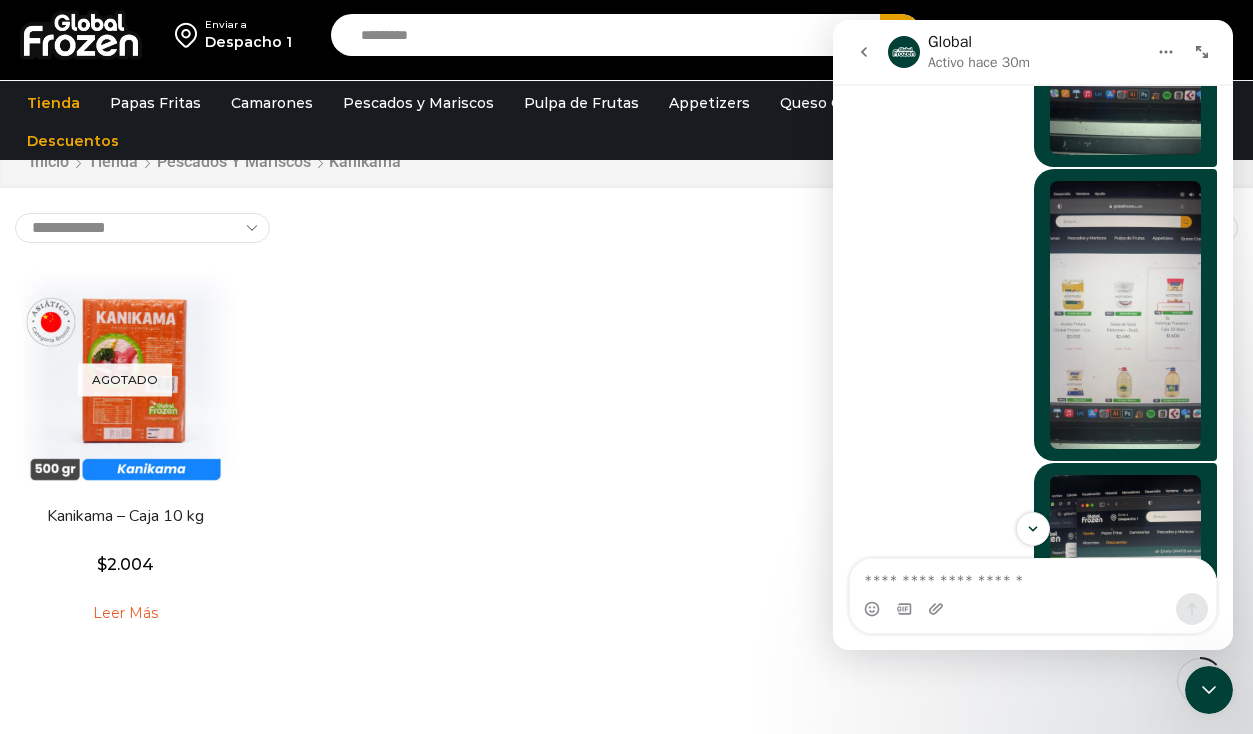 click at bounding box center [1125, 315] 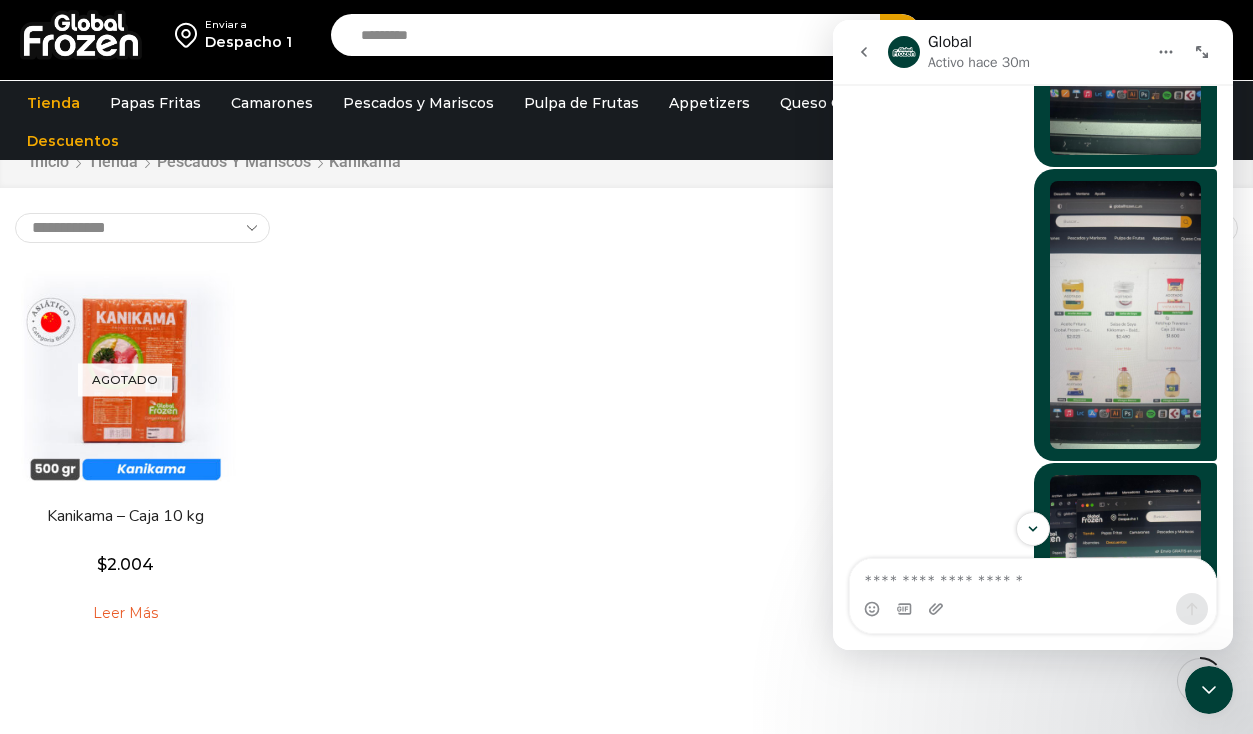 scroll, scrollTop: 0, scrollLeft: 0, axis: both 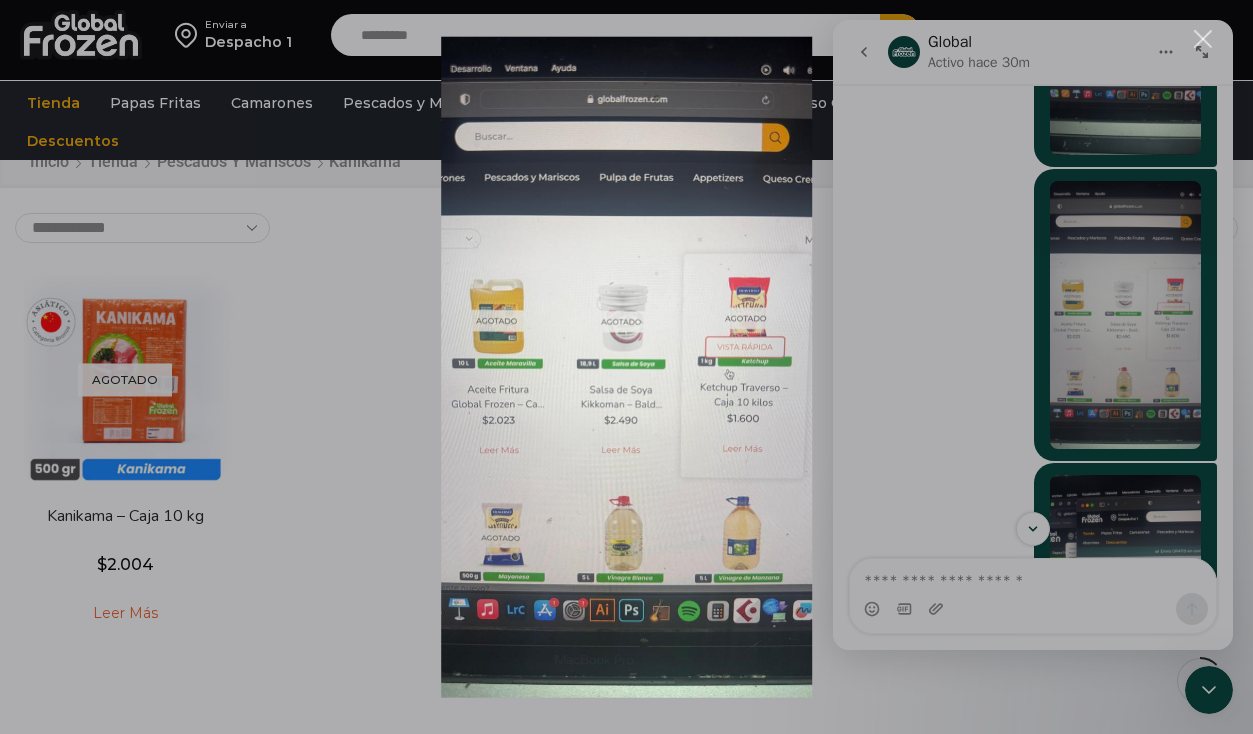 click at bounding box center (626, 367) 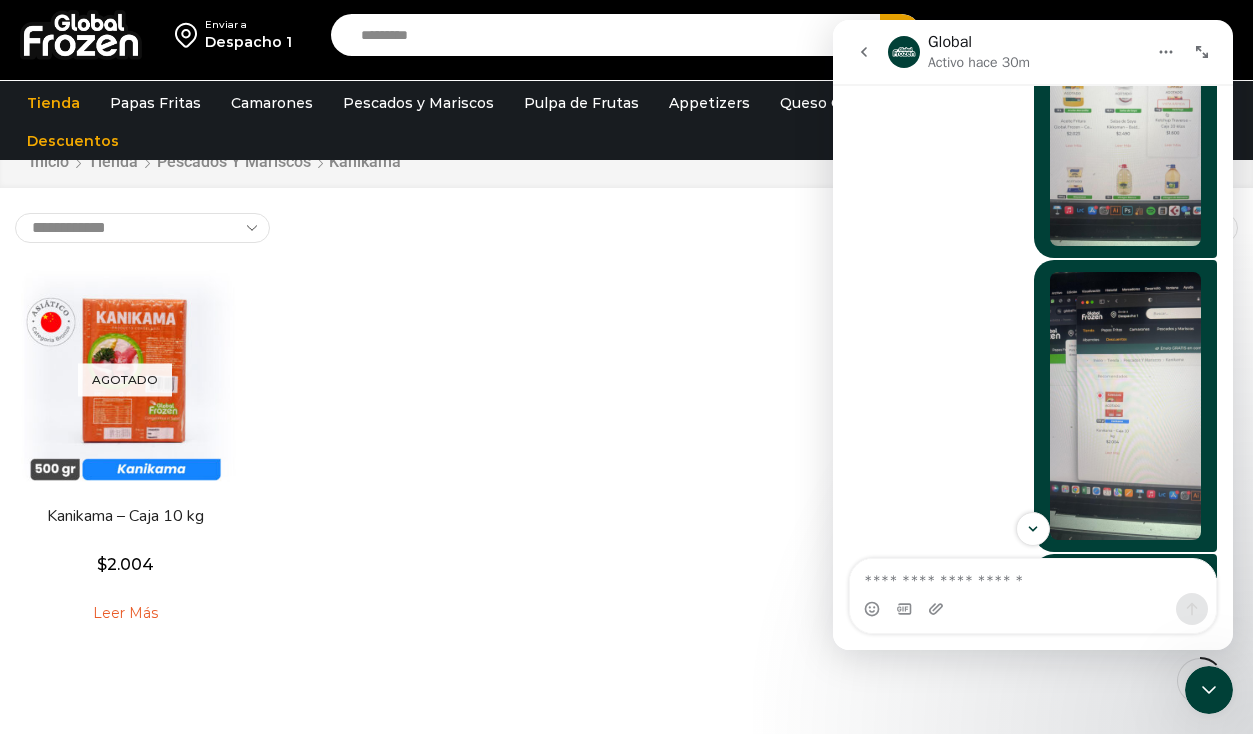 scroll, scrollTop: 1480, scrollLeft: 0, axis: vertical 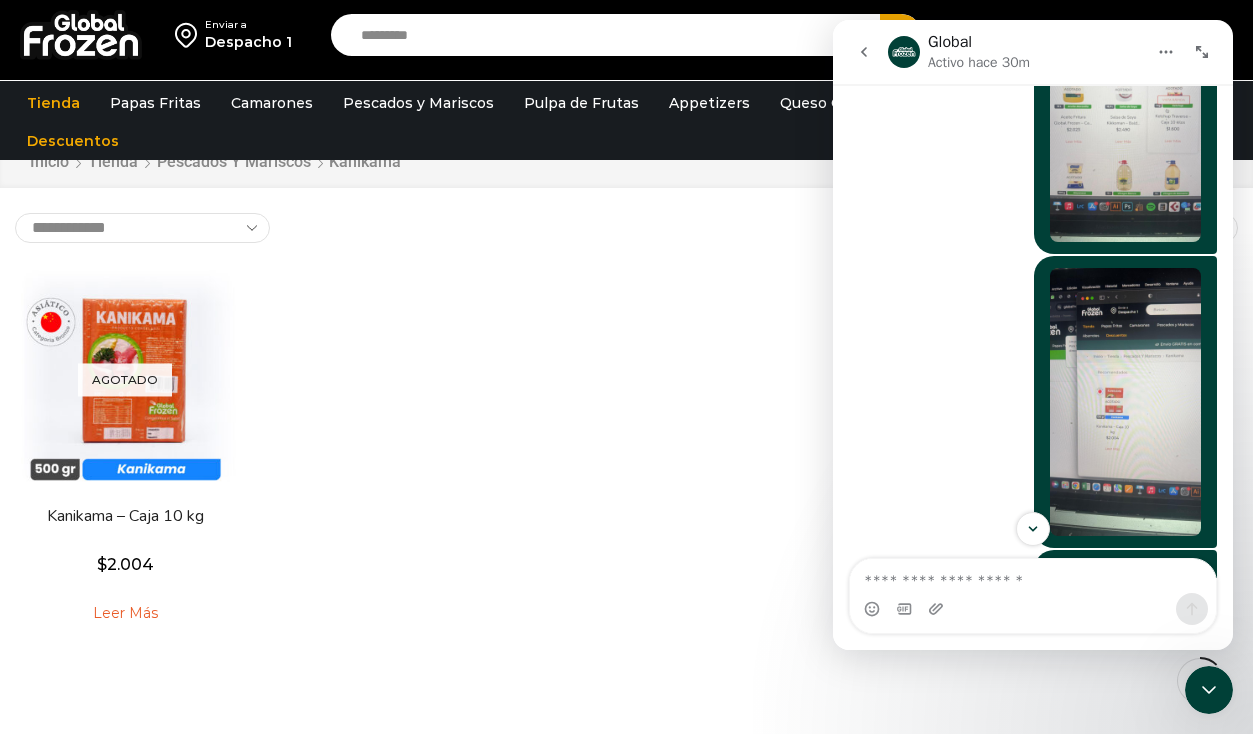 click at bounding box center [1125, 402] 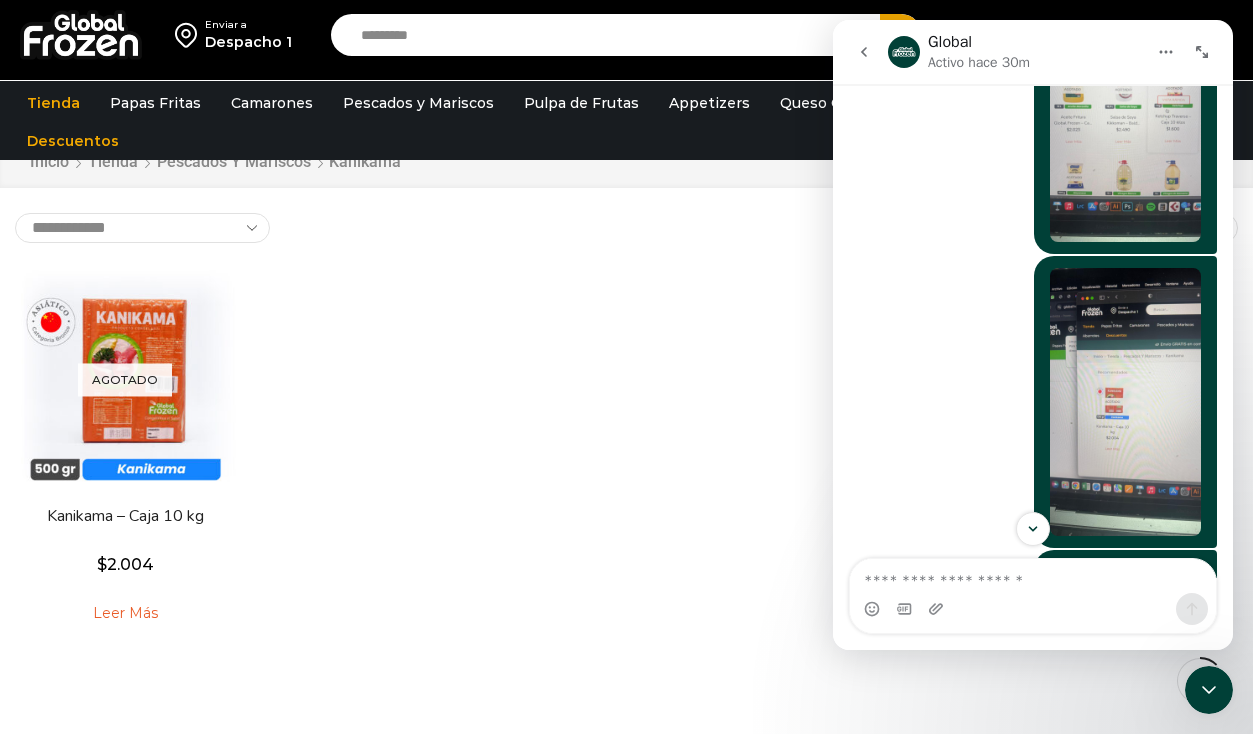 scroll, scrollTop: 0, scrollLeft: 0, axis: both 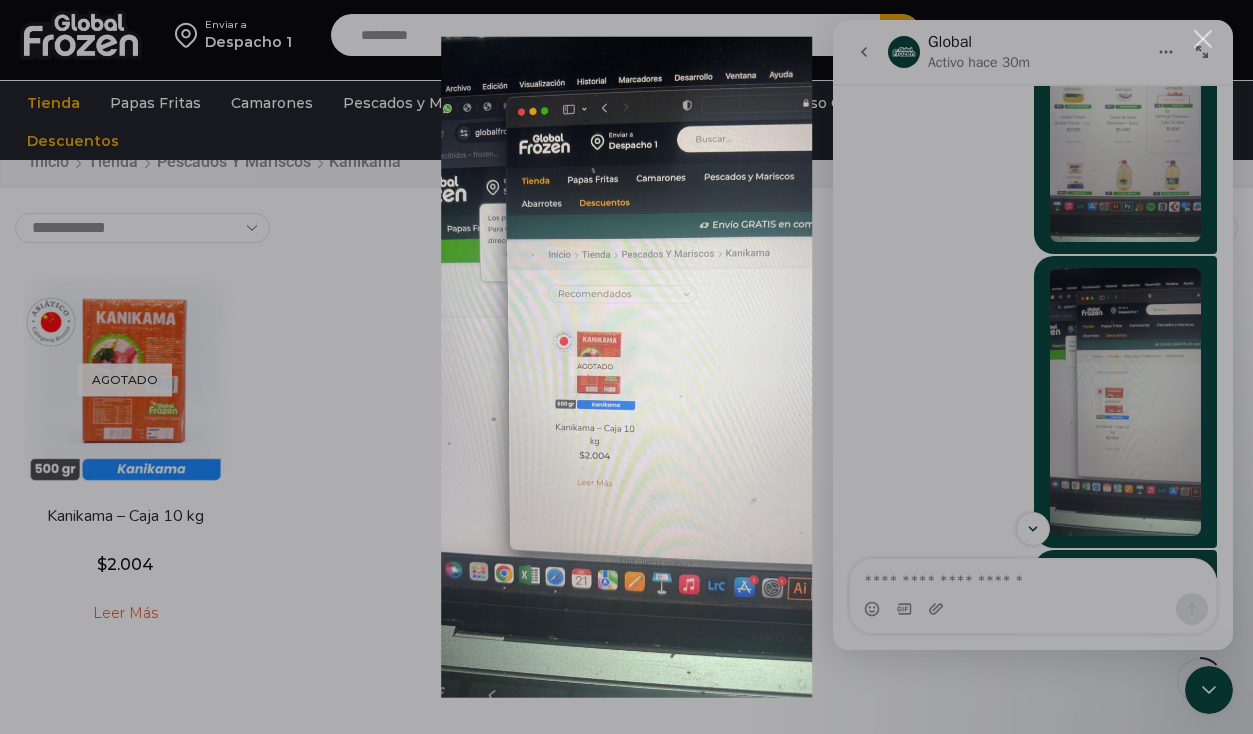 click at bounding box center (626, 367) 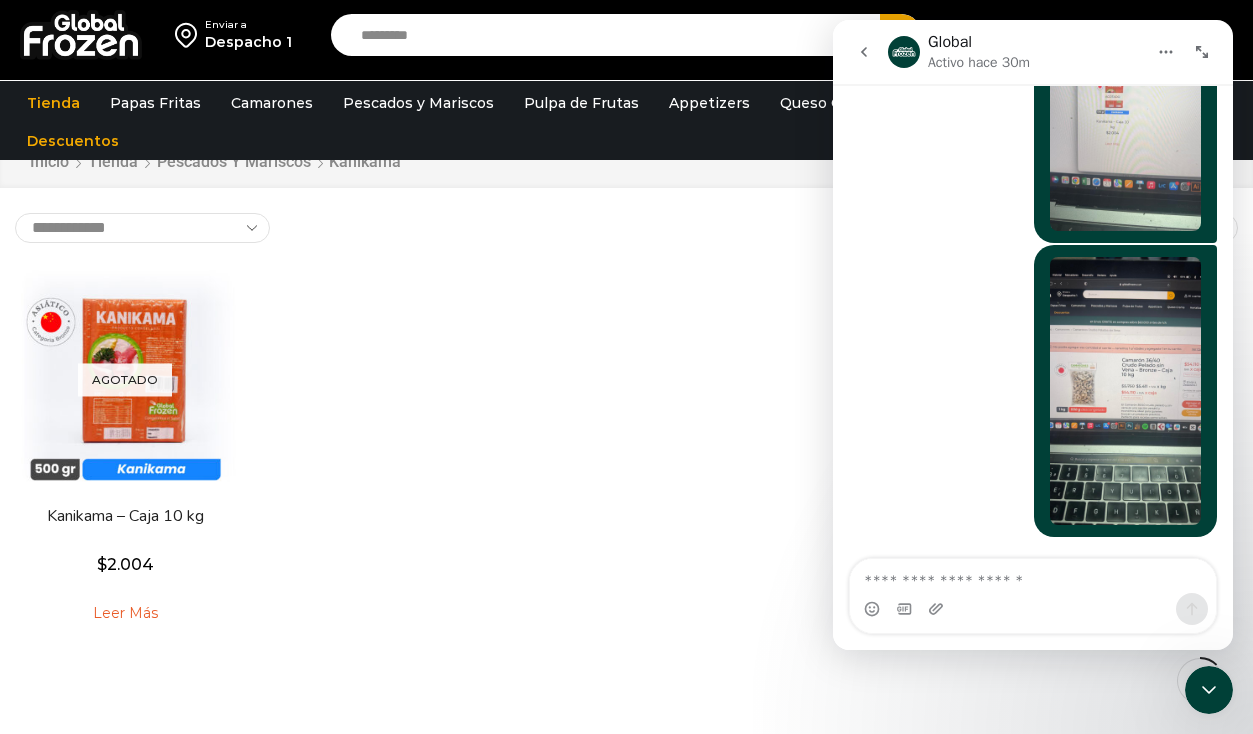 scroll, scrollTop: 1785, scrollLeft: 0, axis: vertical 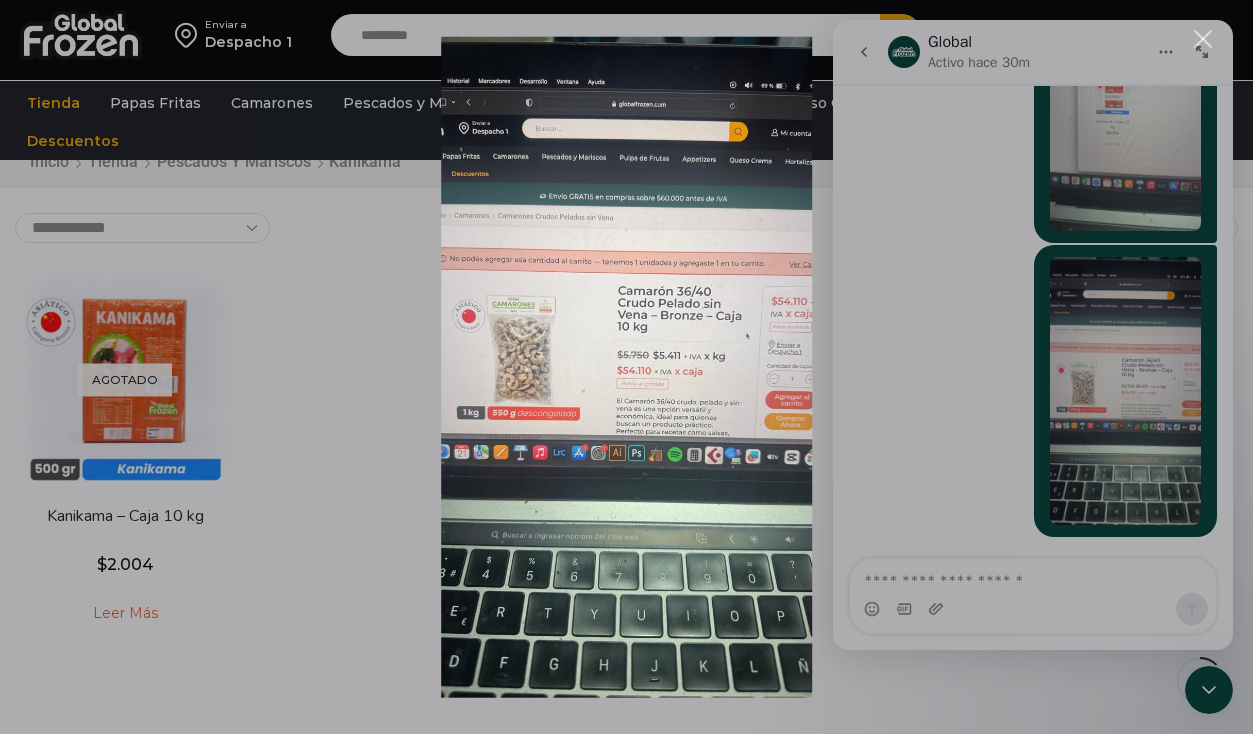 click at bounding box center (626, 367) 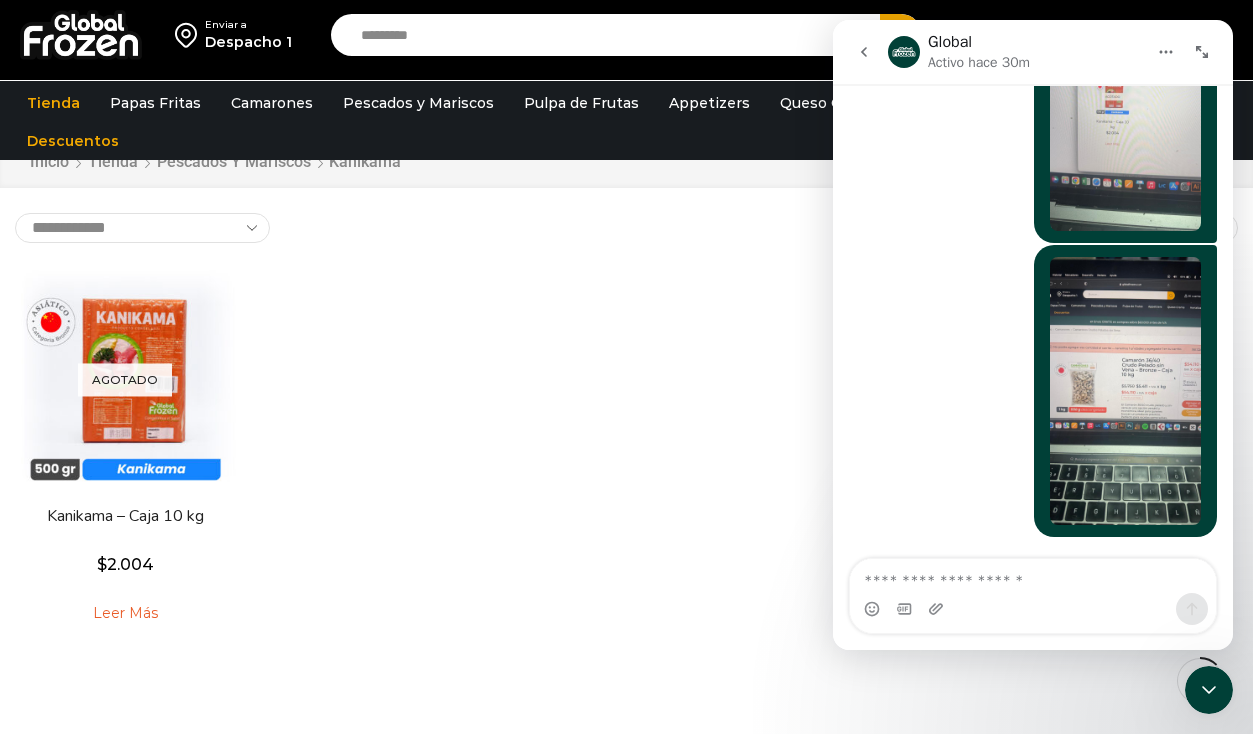scroll, scrollTop: 1786, scrollLeft: 0, axis: vertical 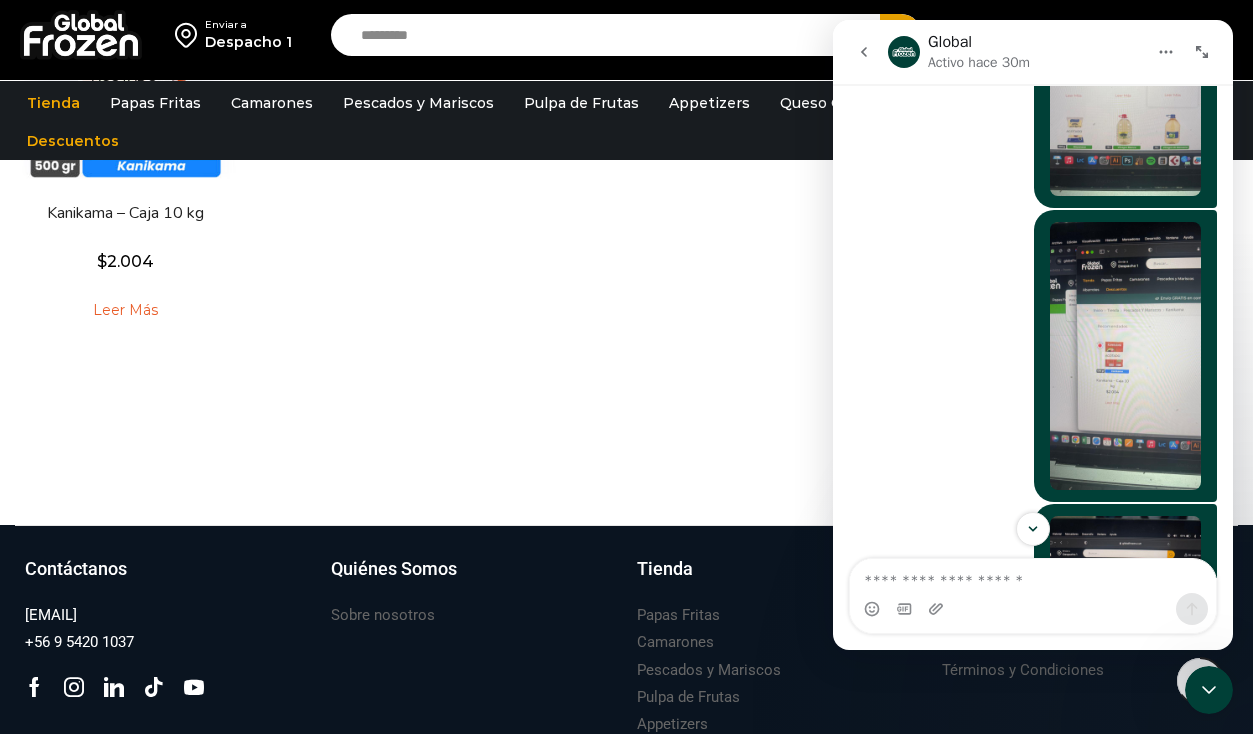 click 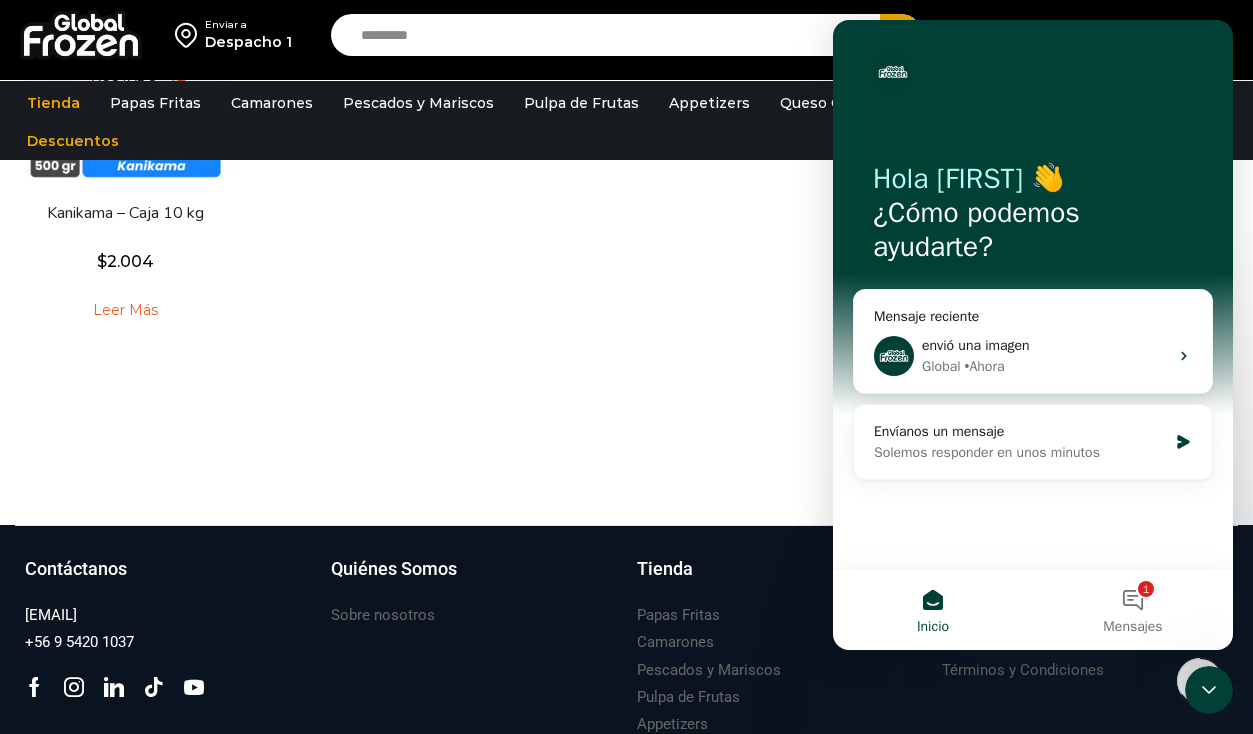 click on "Agotado
Vista Rápida
Kanikama – Caja 10 kg
$ 2.004
Leer más" at bounding box center [626, 155] 